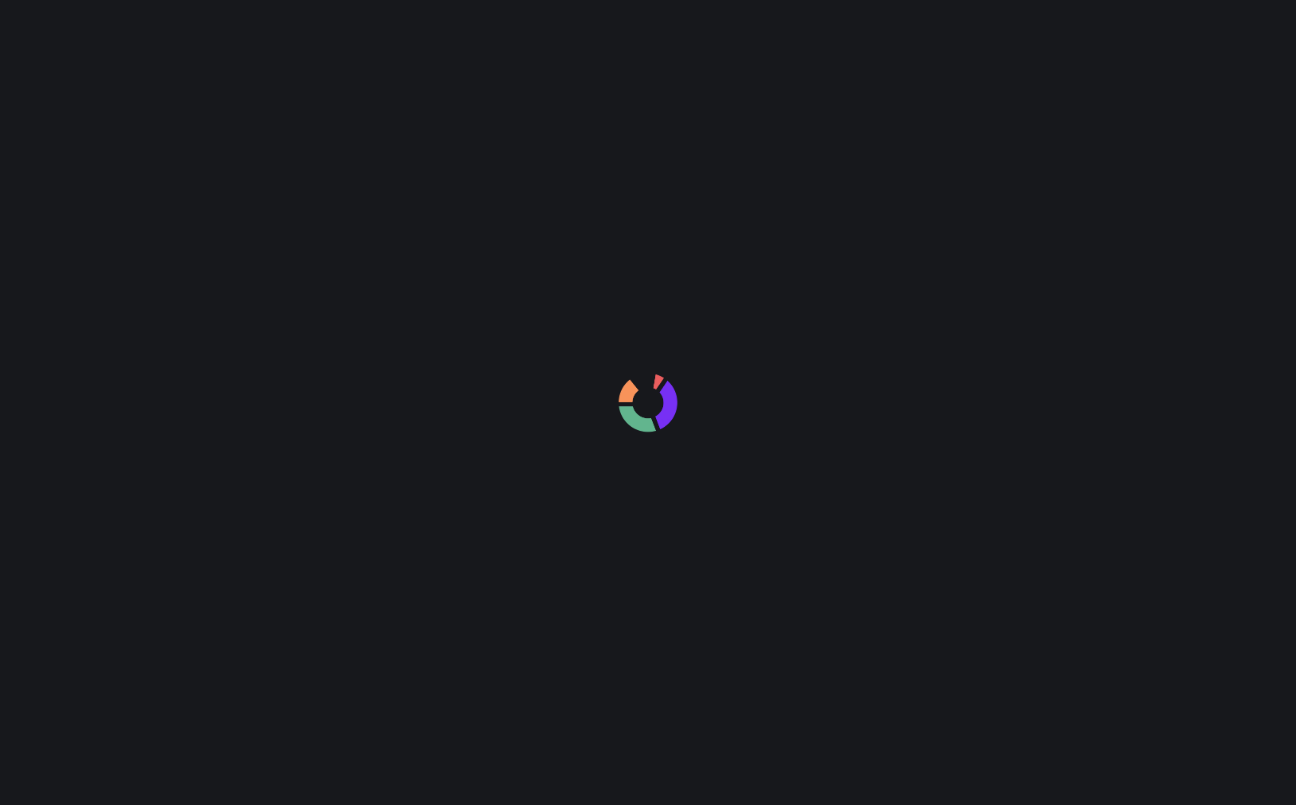 scroll, scrollTop: 0, scrollLeft: 0, axis: both 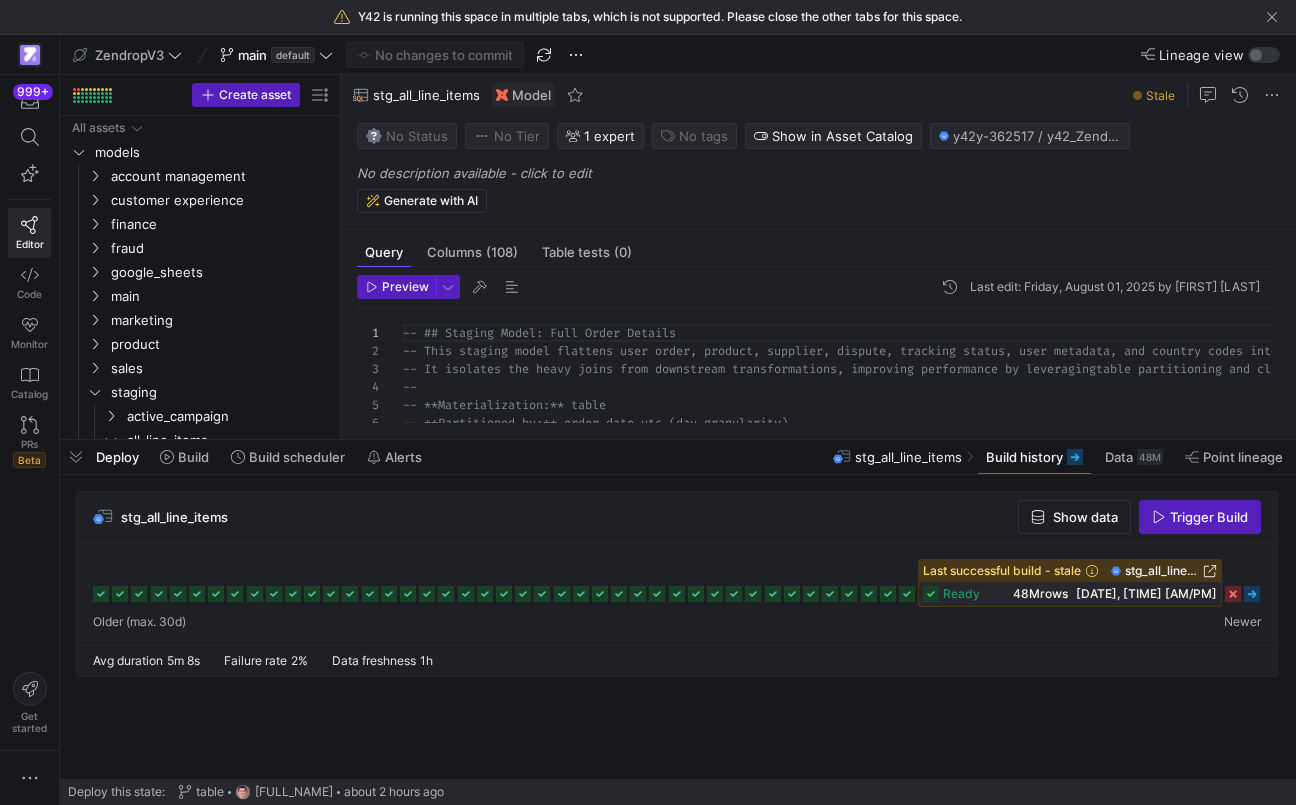 click 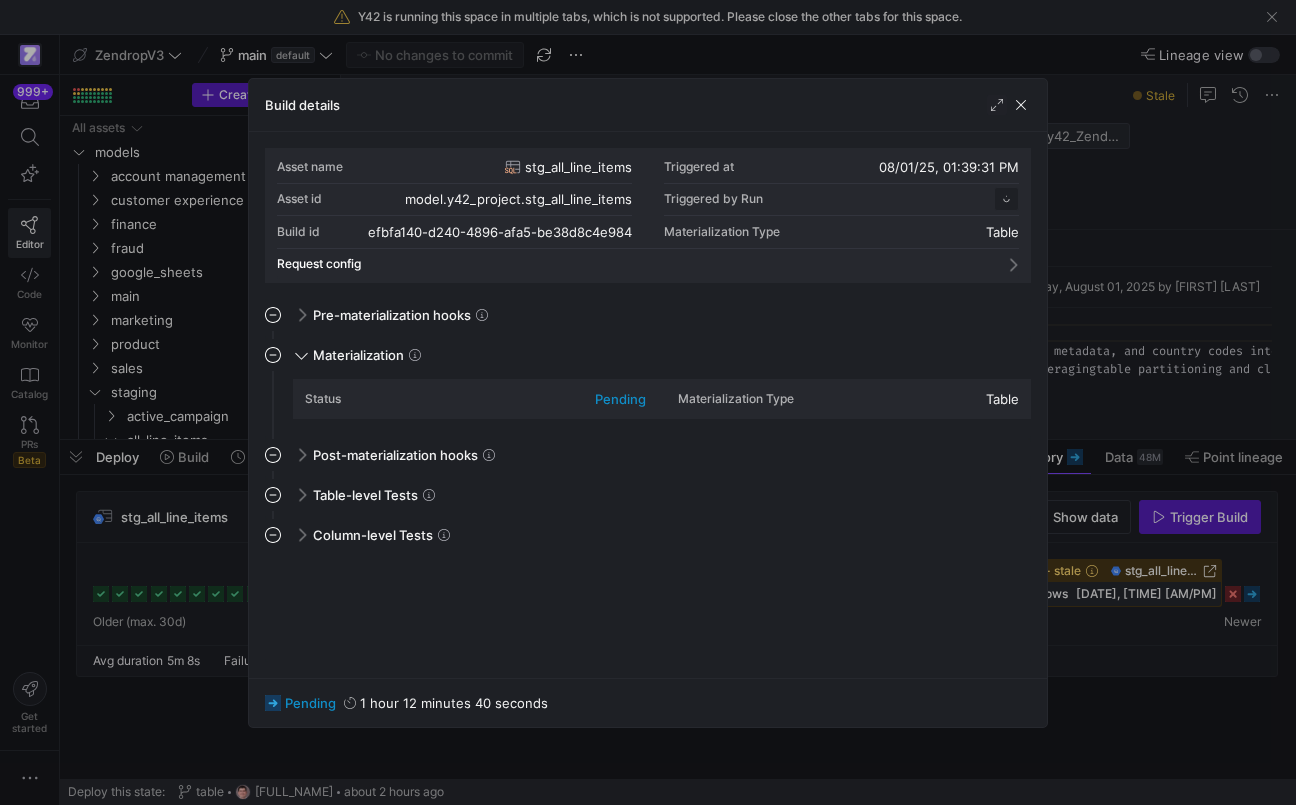 scroll, scrollTop: 180, scrollLeft: 0, axis: vertical 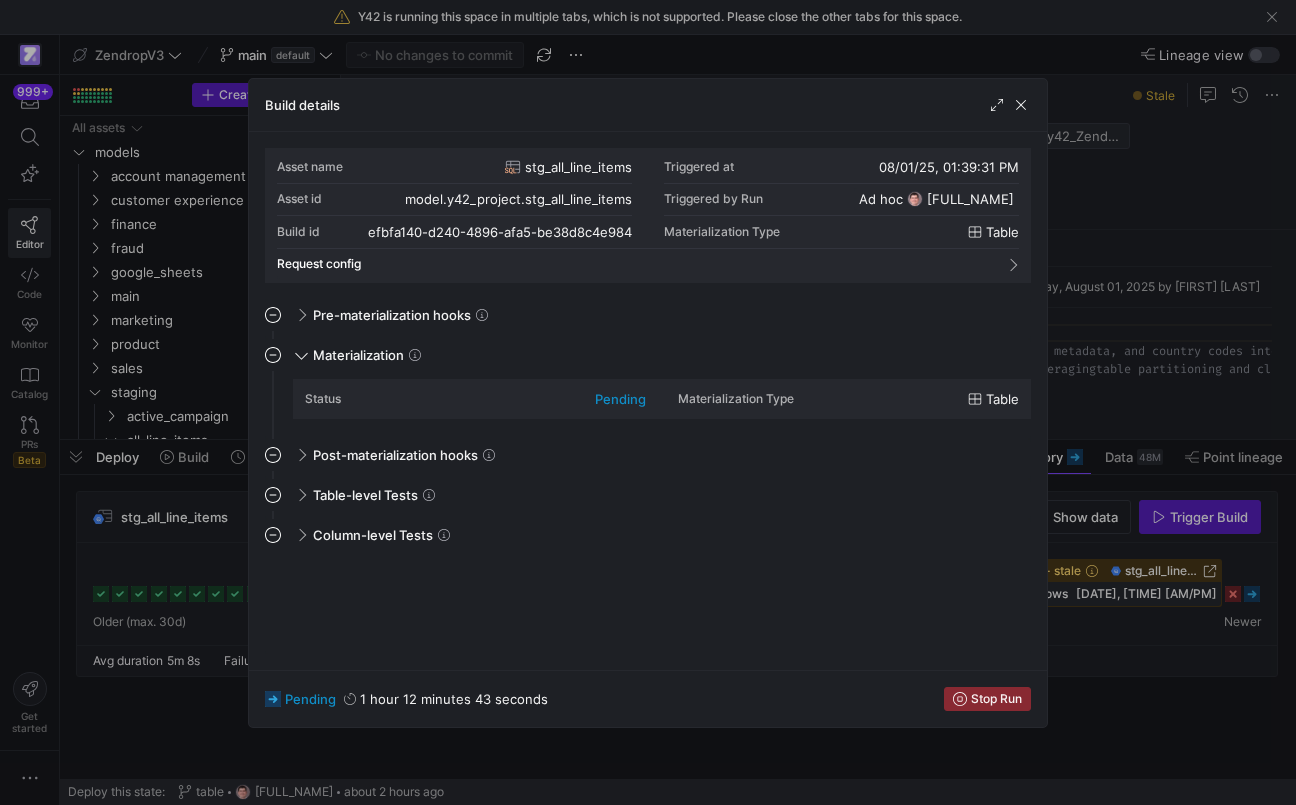 click at bounding box center (648, 402) 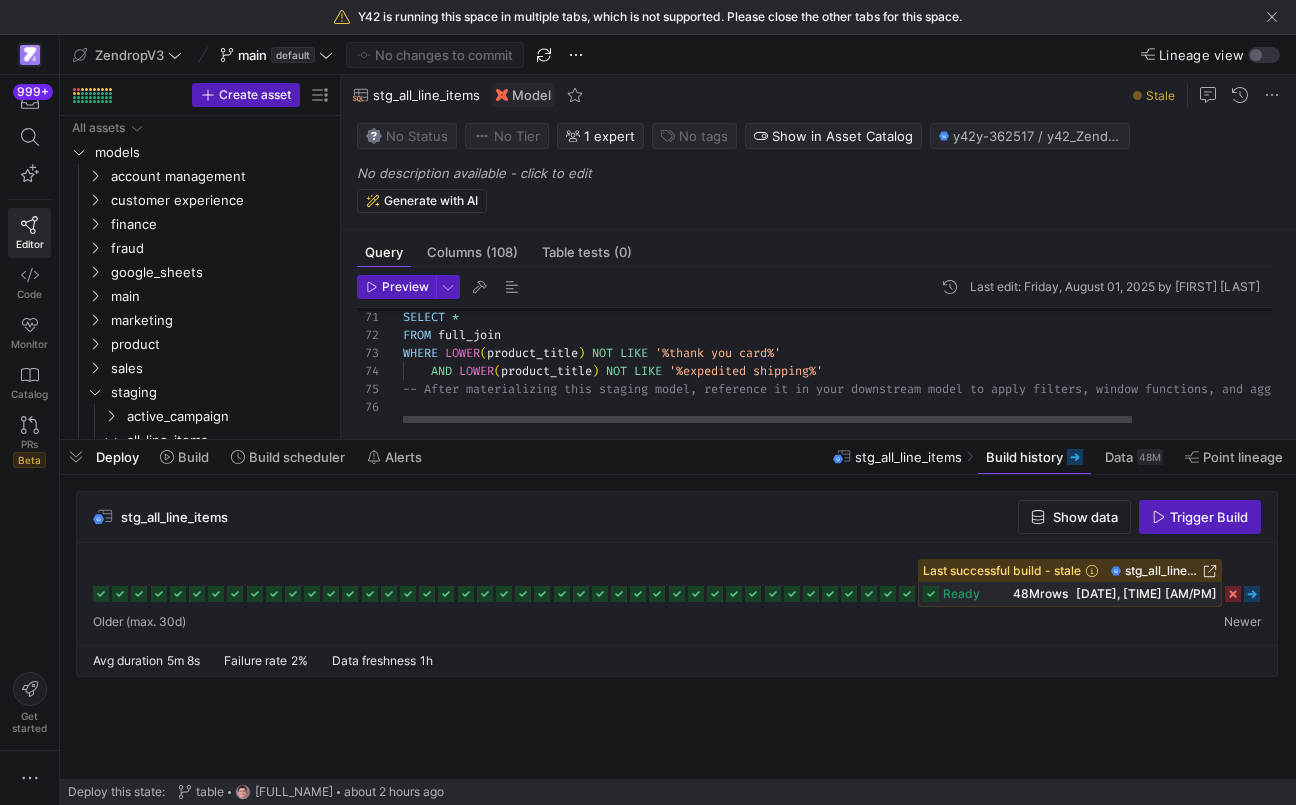 scroll, scrollTop: 5, scrollLeft: 0, axis: vertical 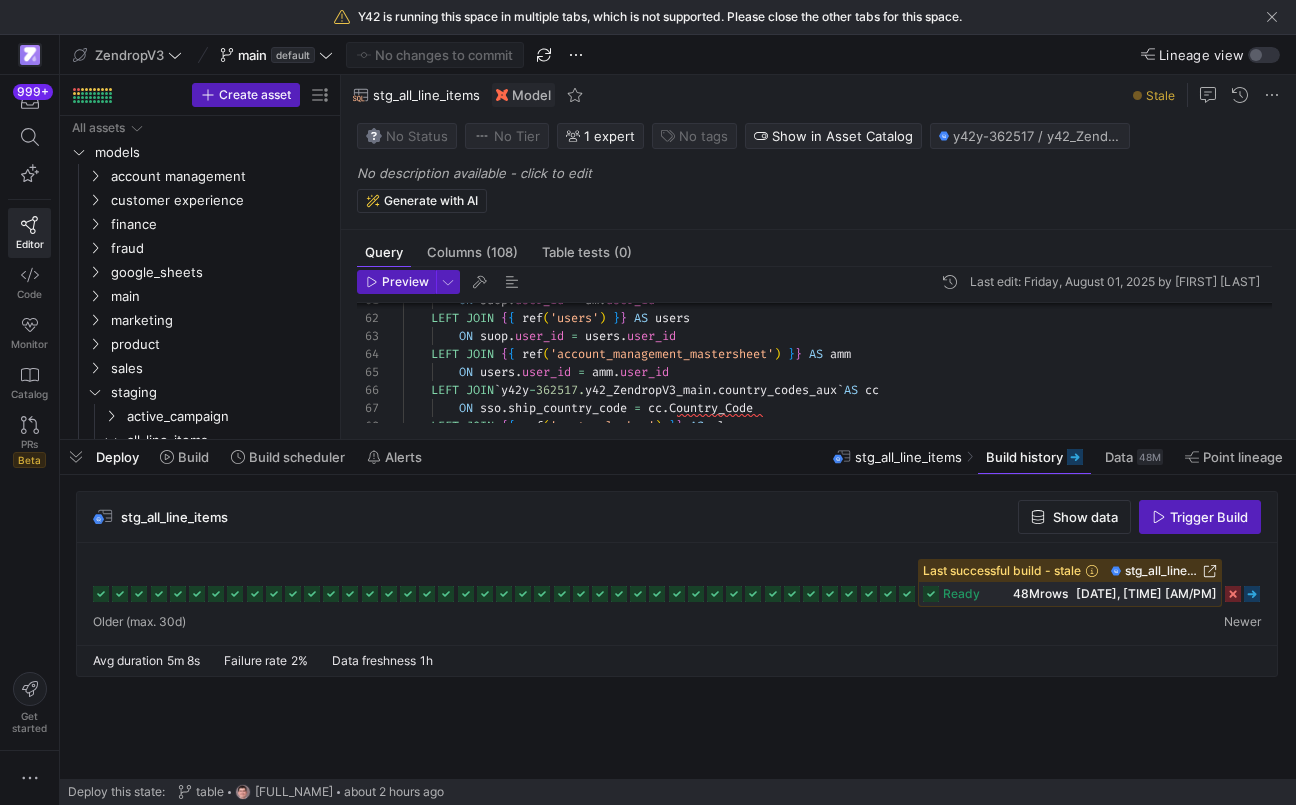 click 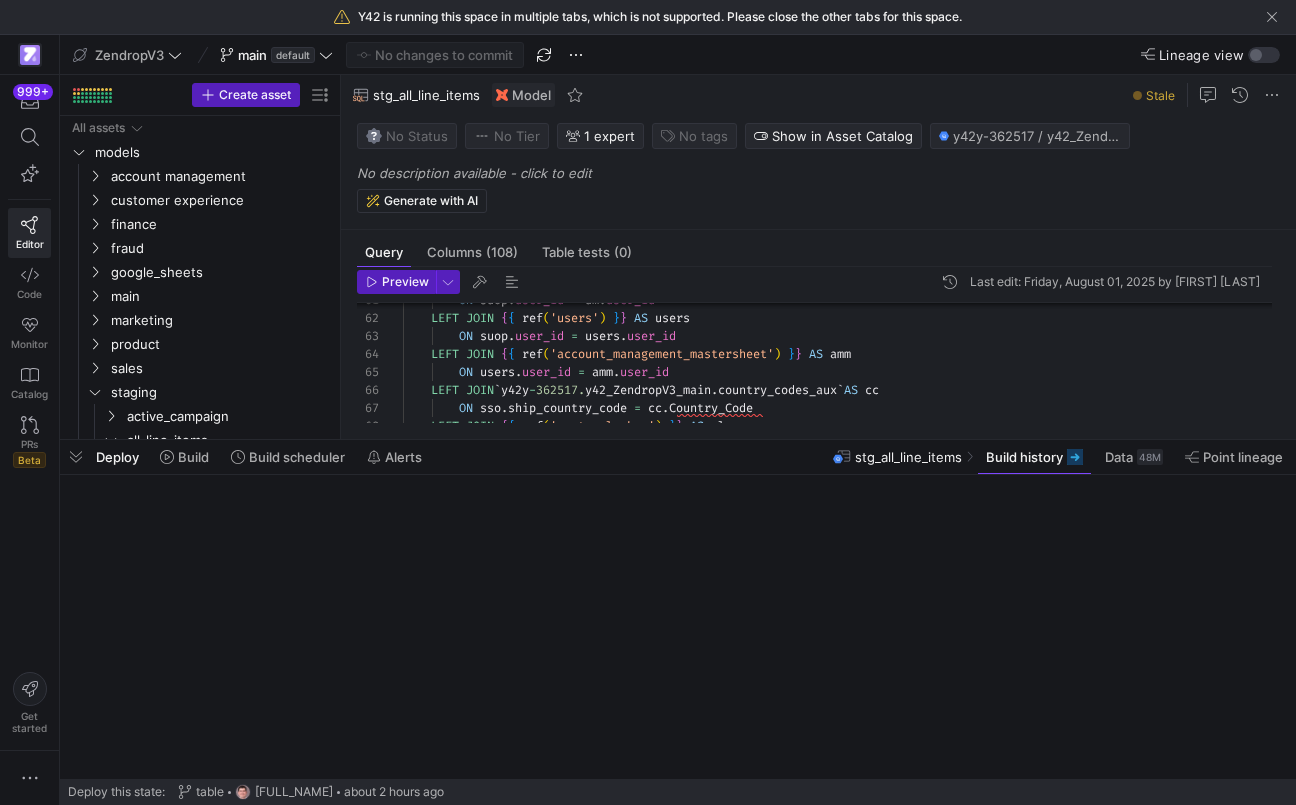 scroll, scrollTop: 0, scrollLeft: 0, axis: both 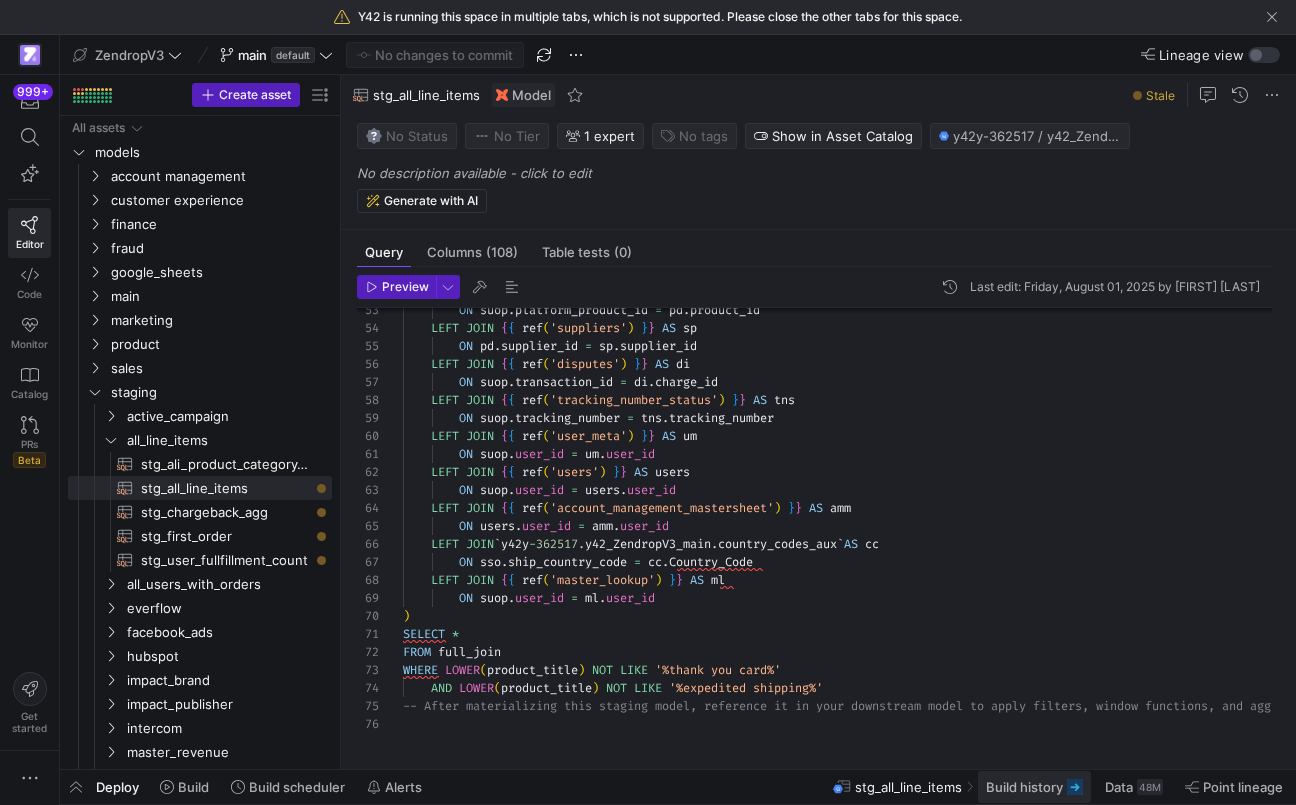 click on "Build history" 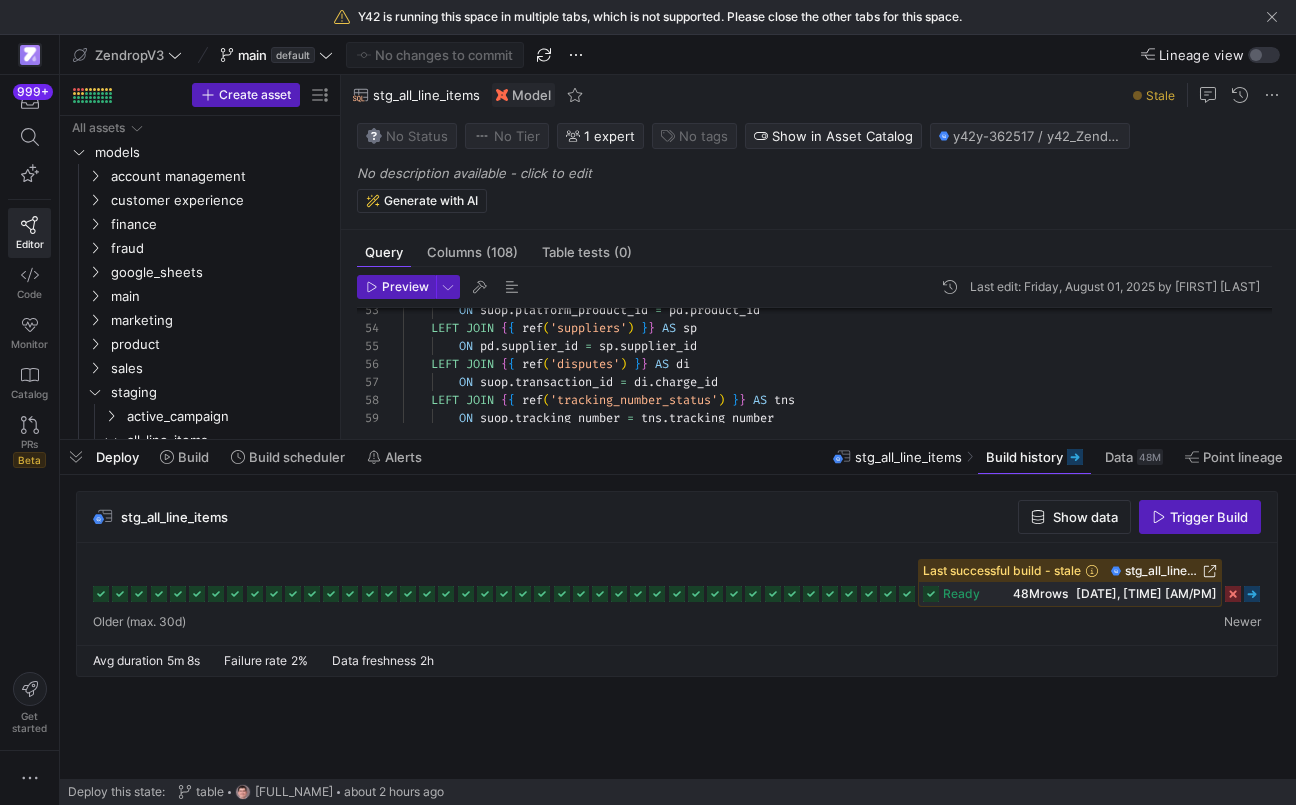 click 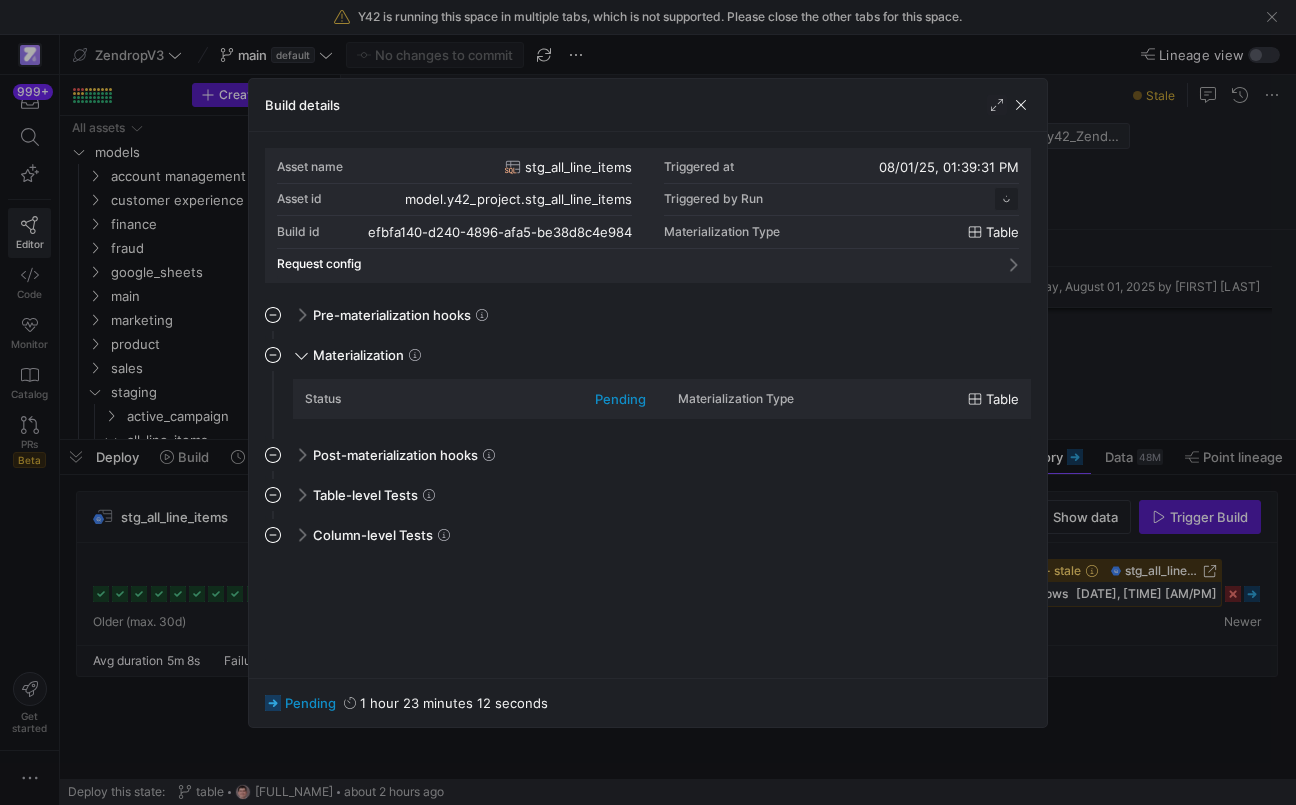 scroll, scrollTop: 180, scrollLeft: 0, axis: vertical 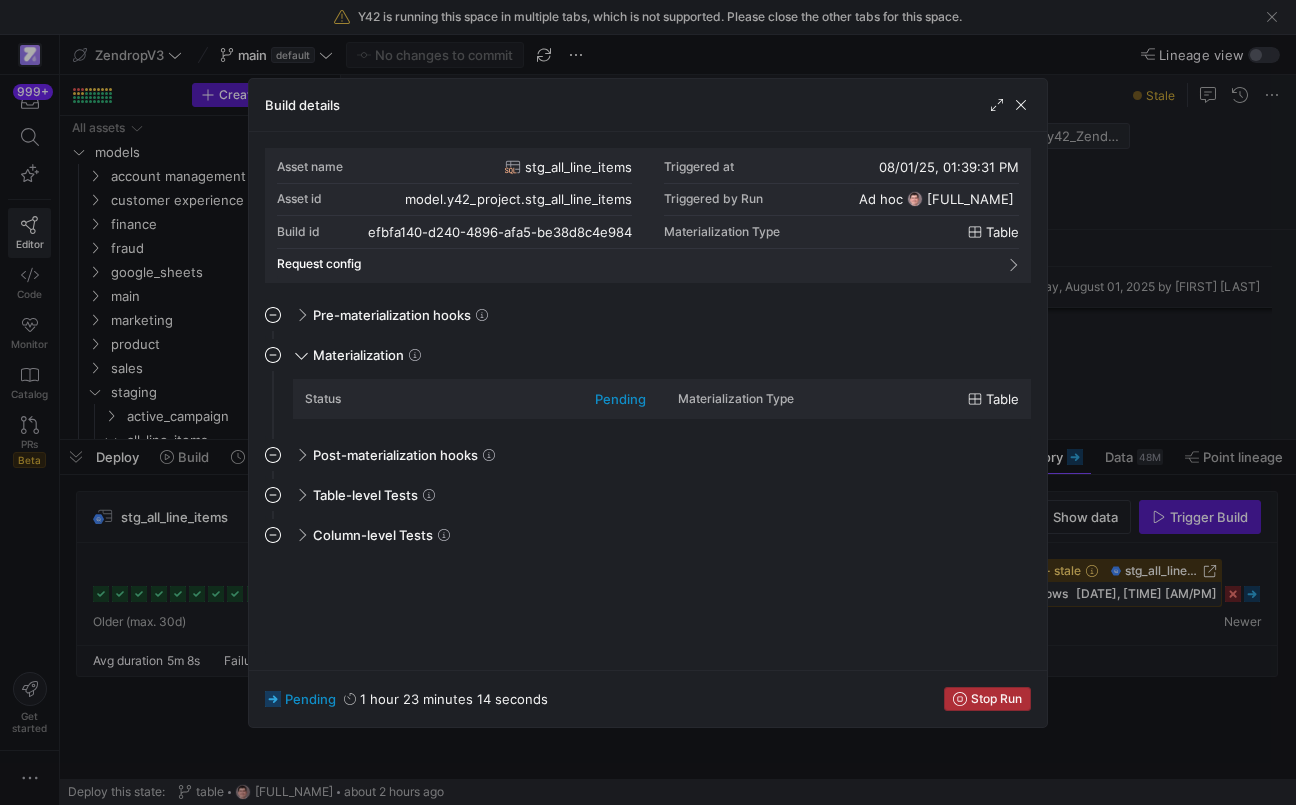click 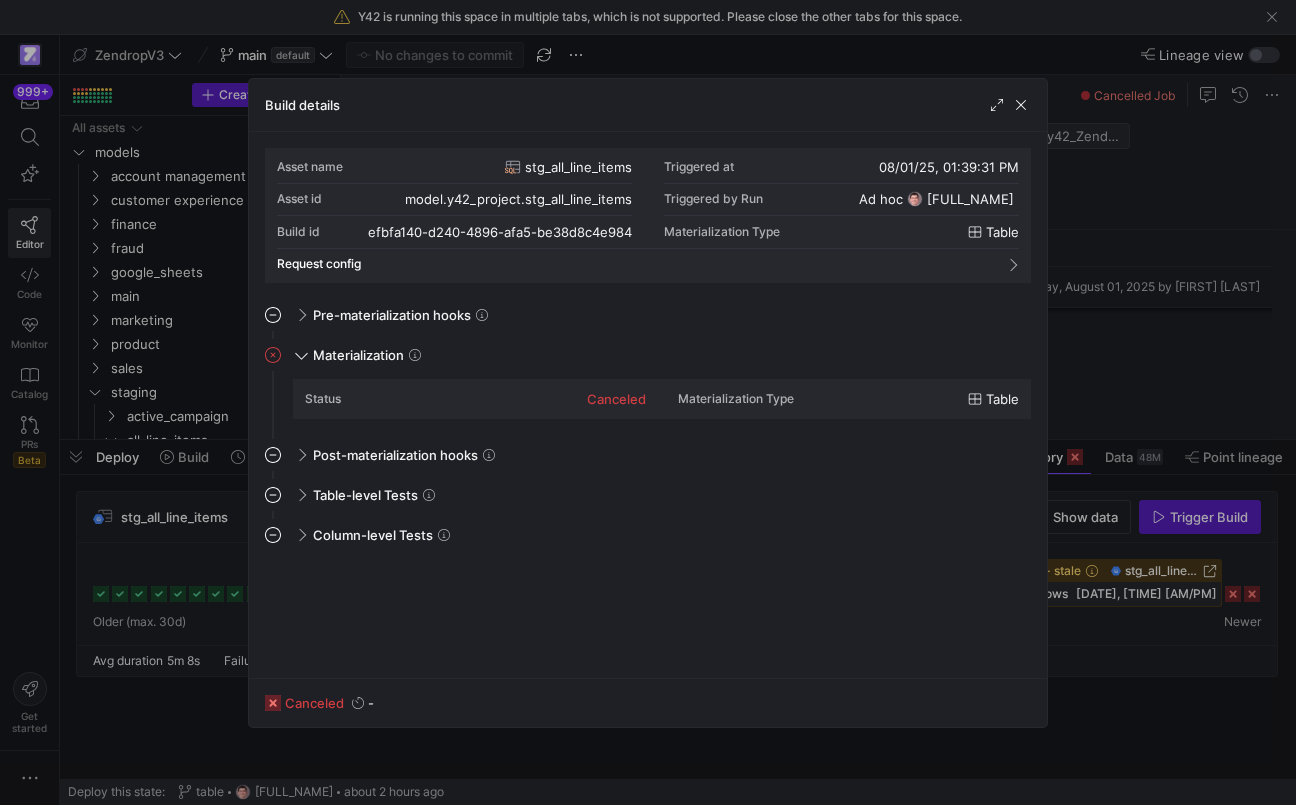 click at bounding box center [648, 402] 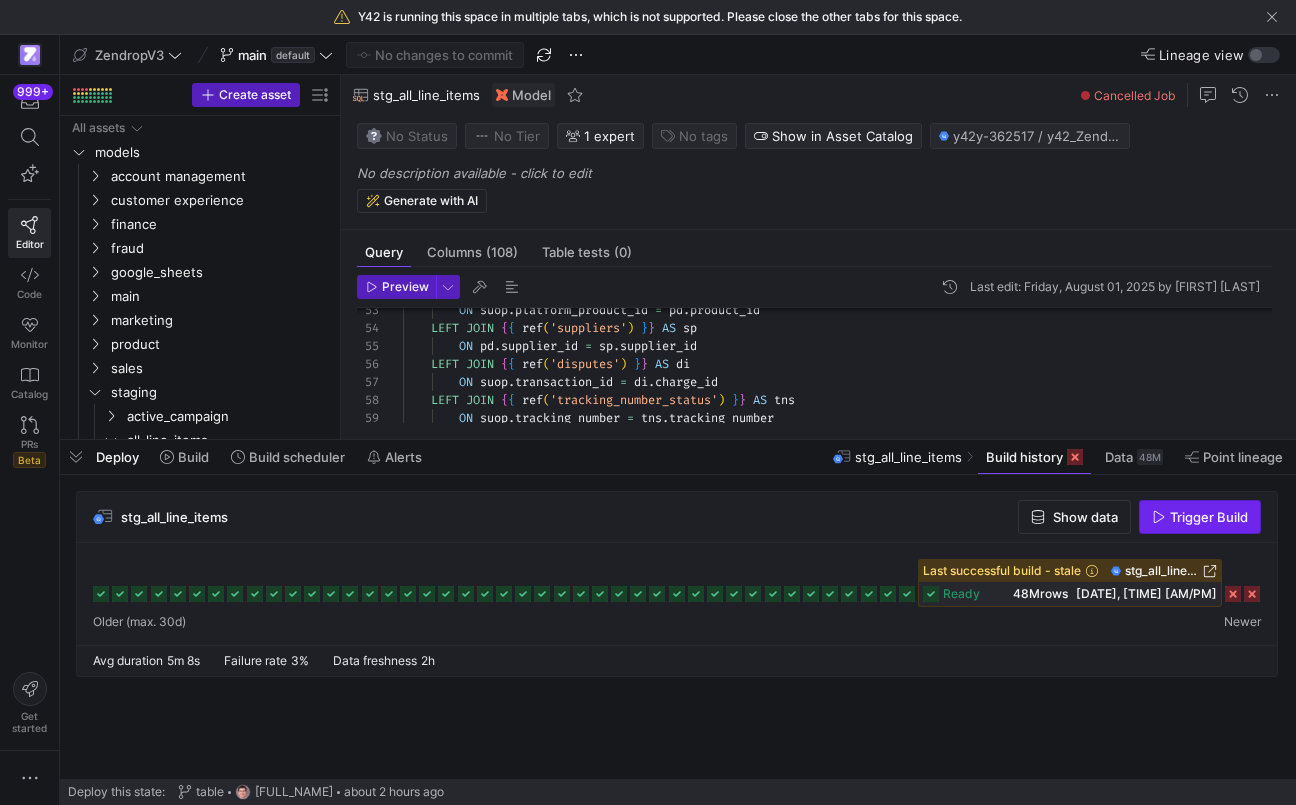 click on "Trigger Build" at bounding box center (1209, 517) 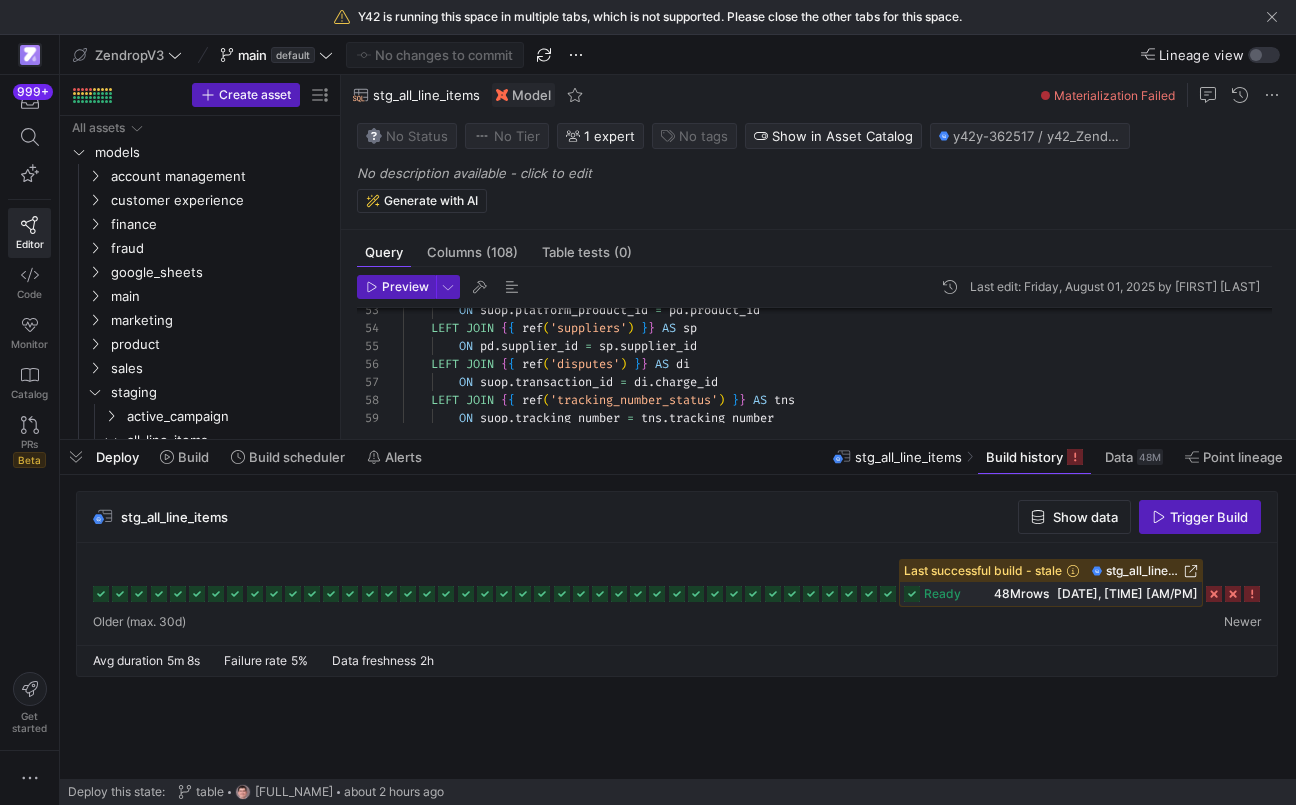 click 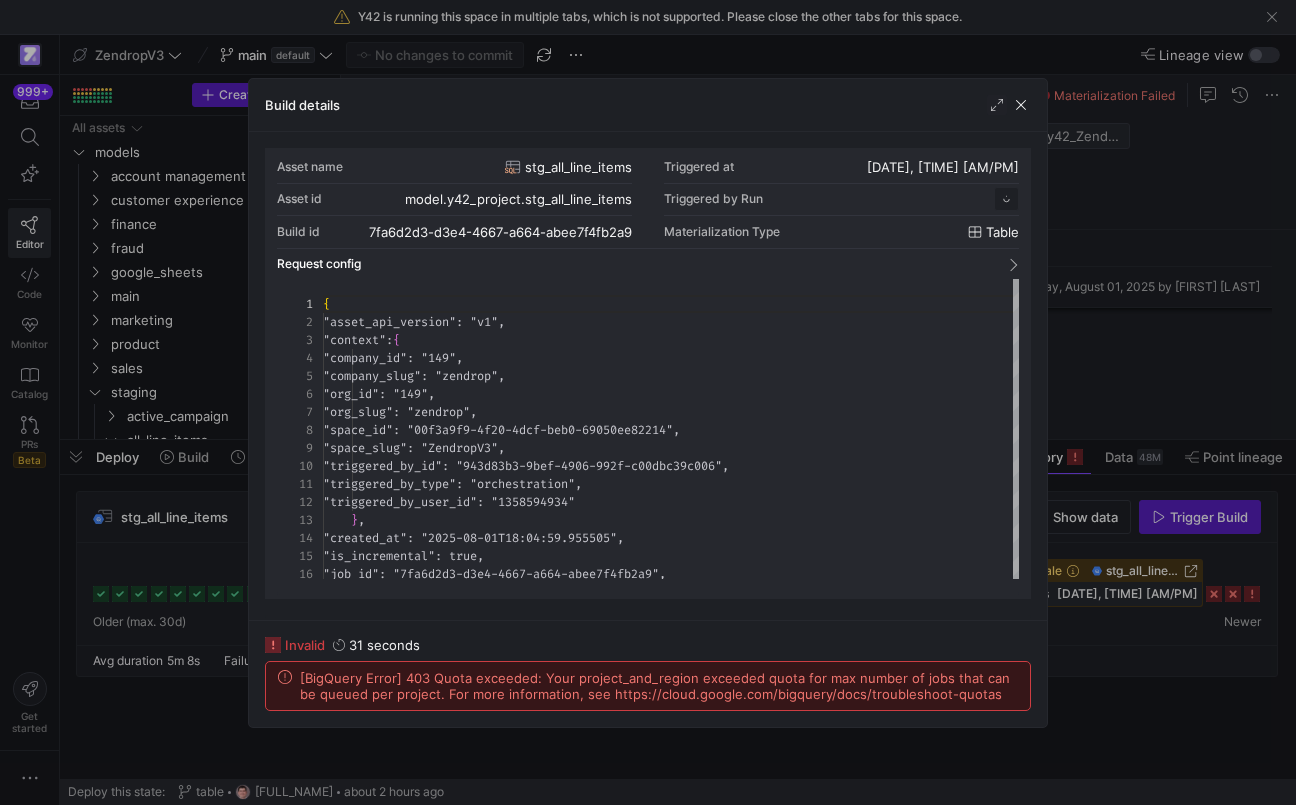 scroll, scrollTop: 180, scrollLeft: 0, axis: vertical 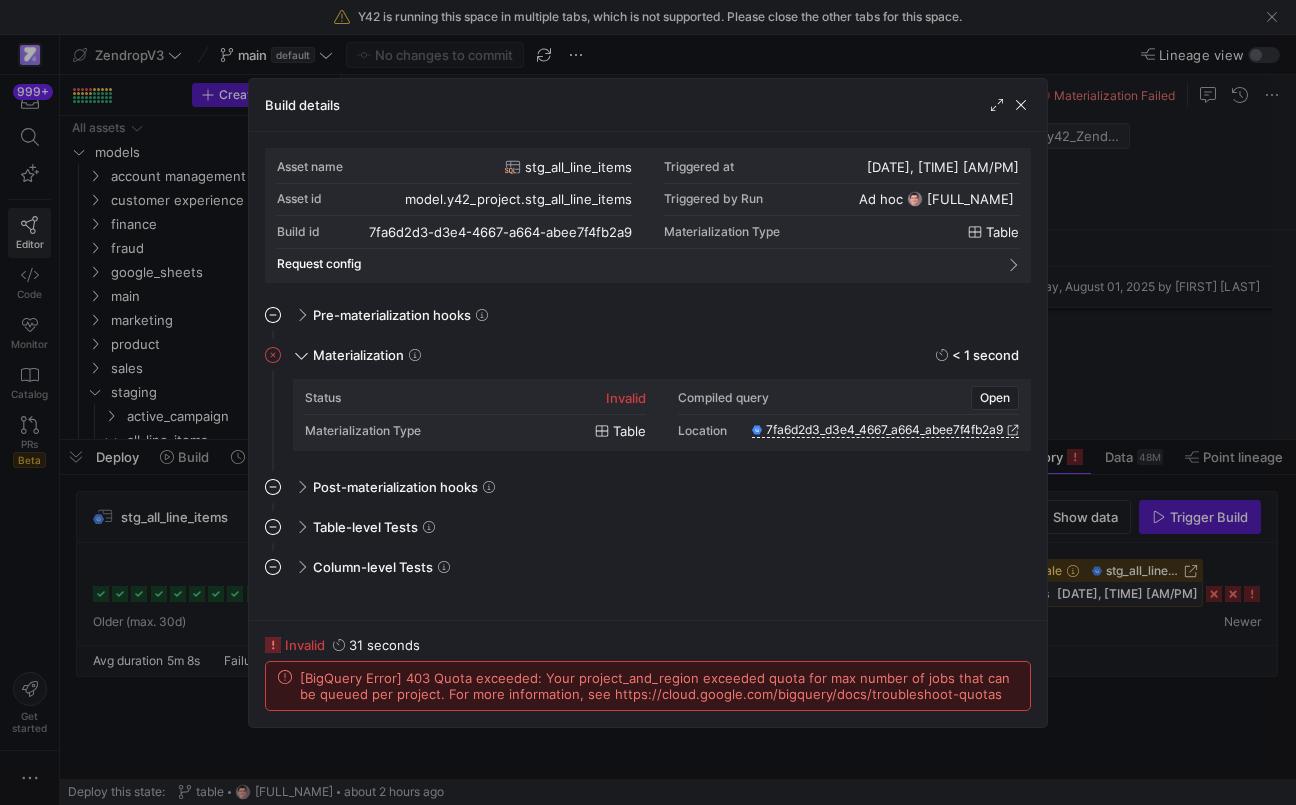 click on "[BigQuery Error] 403 Quota exceeded: Your project_and_region exceeded quota for max number of jobs that can be queued per project. For more information, see https://cloud.google.com/bigquery/docs/troubleshoot-quotas" 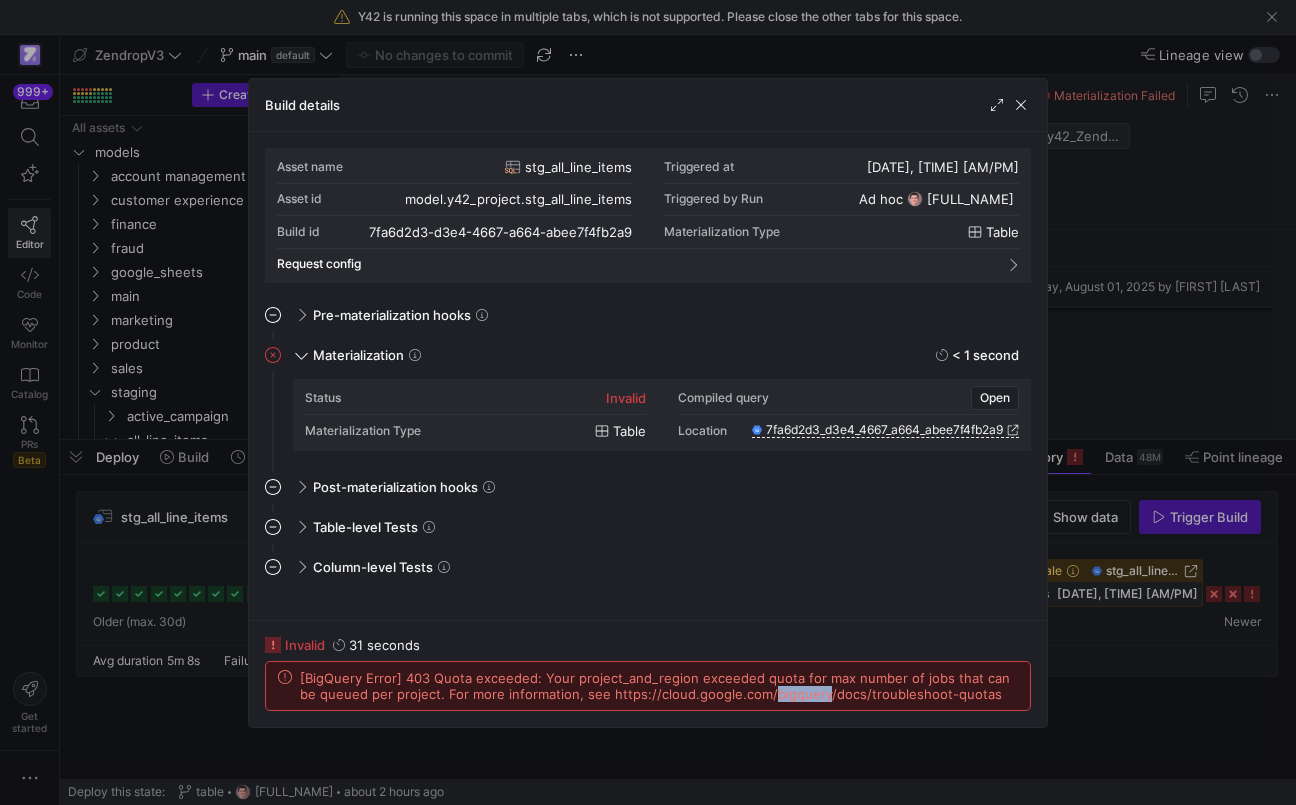 click on "[BigQuery Error] 403 Quota exceeded: Your project_and_region exceeded quota for max number of jobs that can be queued per project. For more information, see https://cloud.google.com/bigquery/docs/troubleshoot-quotas" 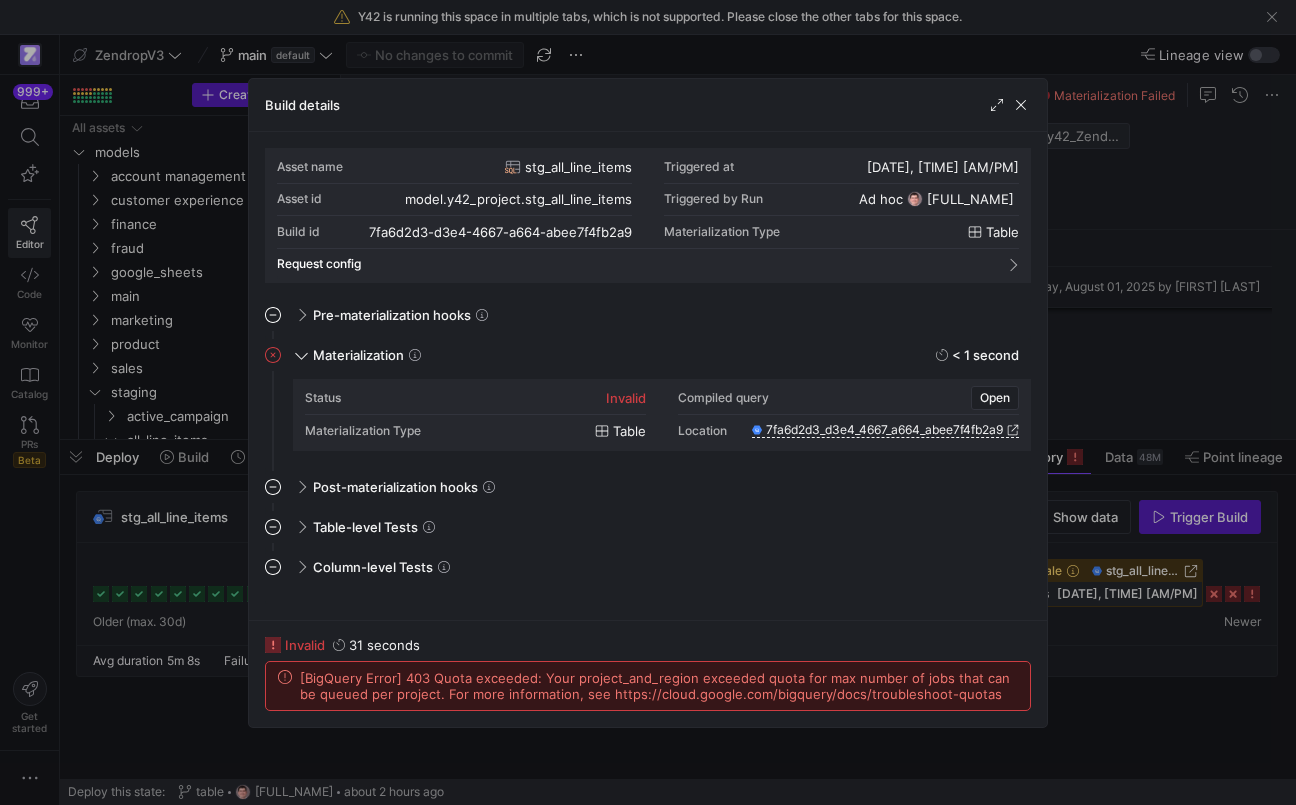 click on "[BigQuery Error] 403 Quota exceeded: Your project_and_region exceeded quota for max number of jobs that can be queued per project. For more information, see https://cloud.google.com/bigquery/docs/troubleshoot-quotas" 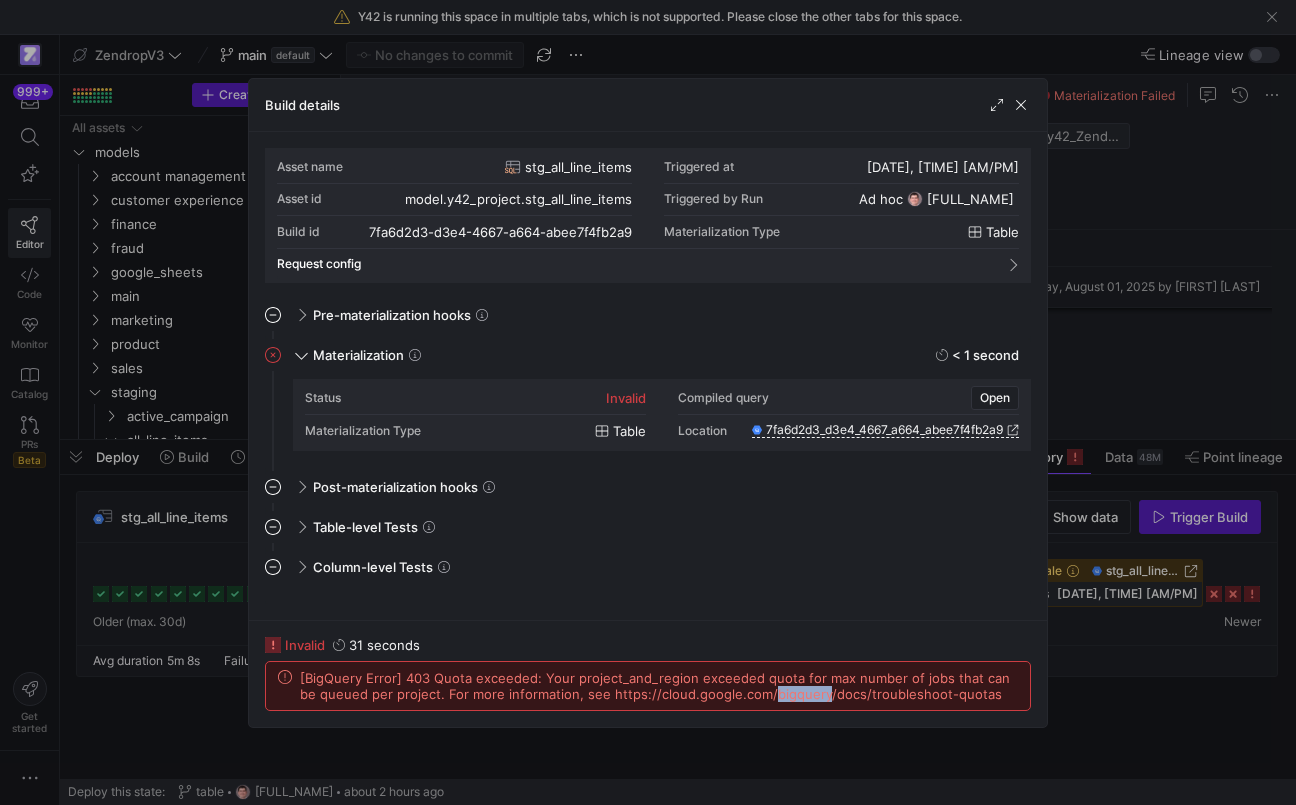 click on "[BigQuery Error] 403 Quota exceeded: Your project_and_region exceeded quota for max number of jobs that can be queued per project. For more information, see https://cloud.google.com/bigquery/docs/troubleshoot-quotas" 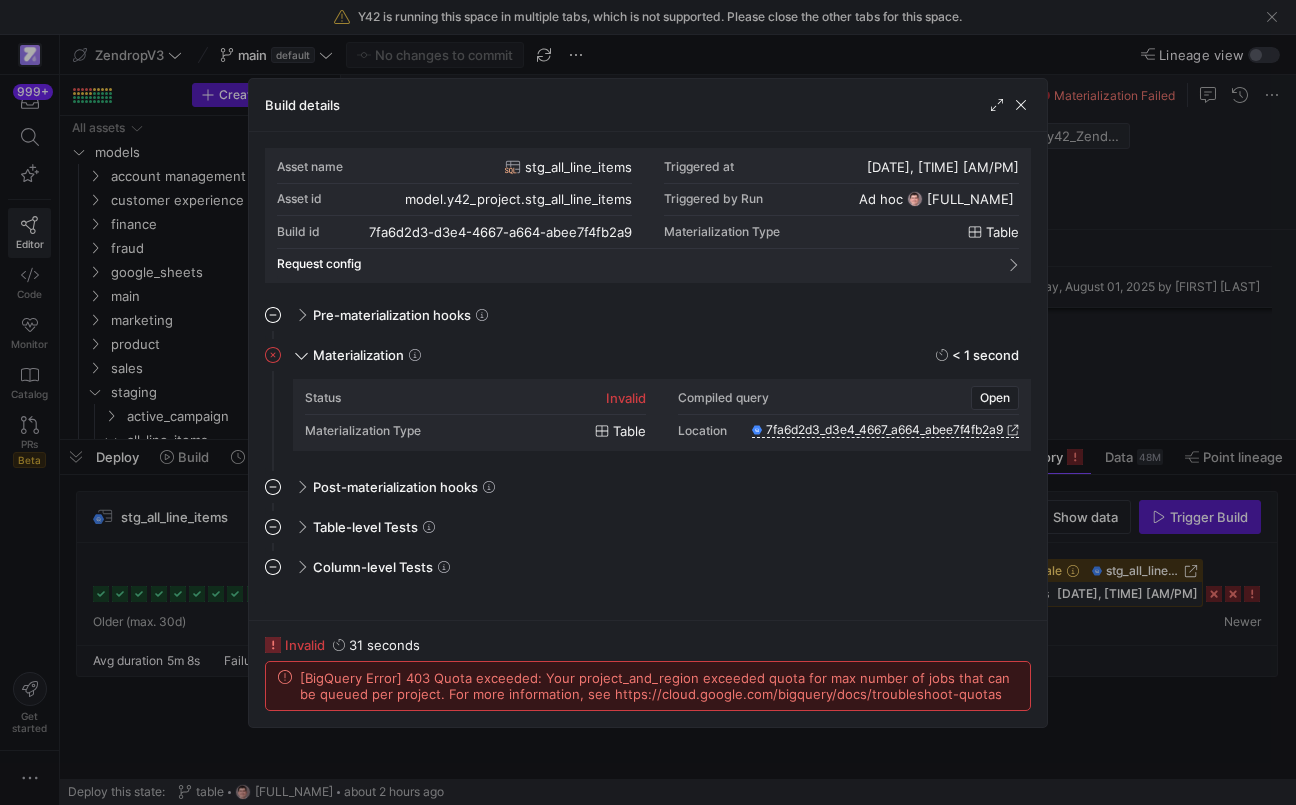 click on "[BigQuery Error] 403 Quota exceeded: Your project_and_region exceeded quota for max number of jobs that can be queued per project. For more information, see https://cloud.google.com/bigquery/docs/troubleshoot-quotas" 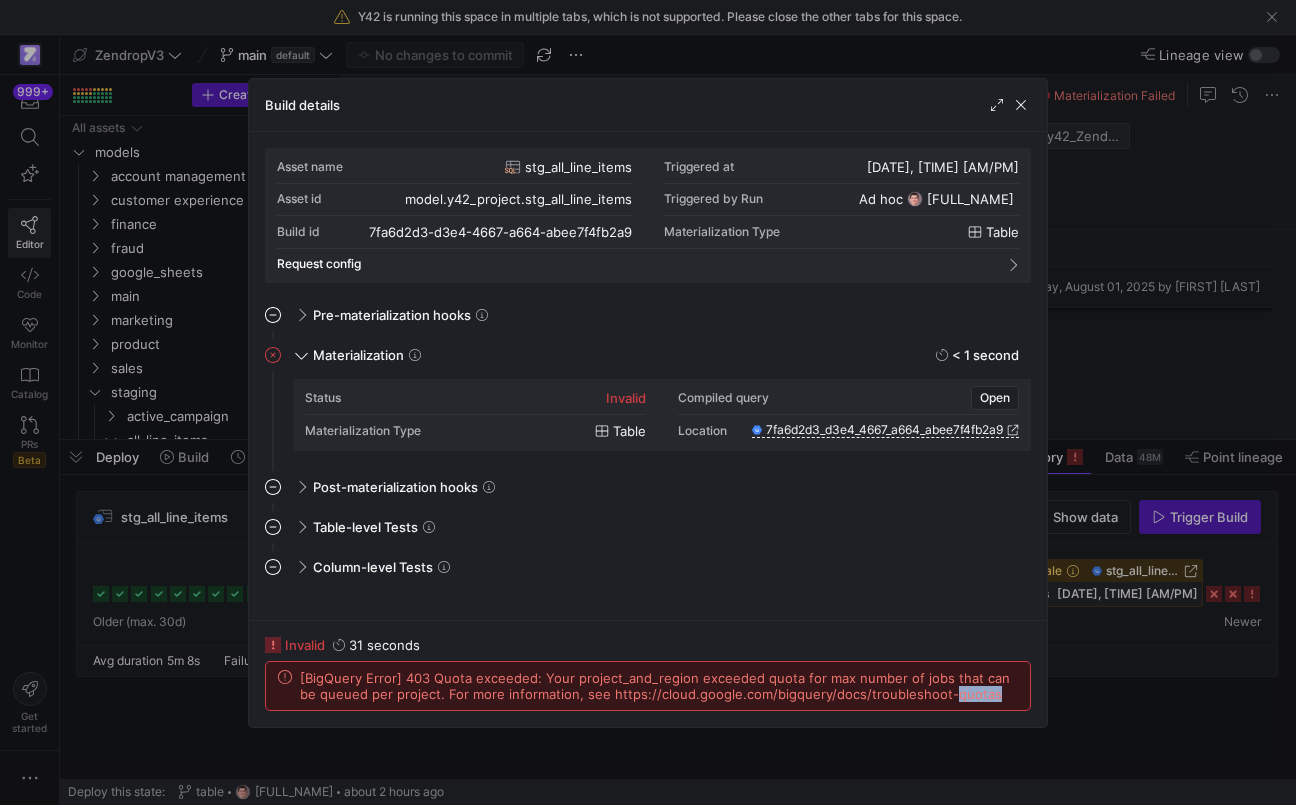 click on "[BigQuery Error] 403 Quota exceeded: Your project_and_region exceeded quota for max number of jobs that can be queued per project. For more information, see https://cloud.google.com/bigquery/docs/troubleshoot-quotas" 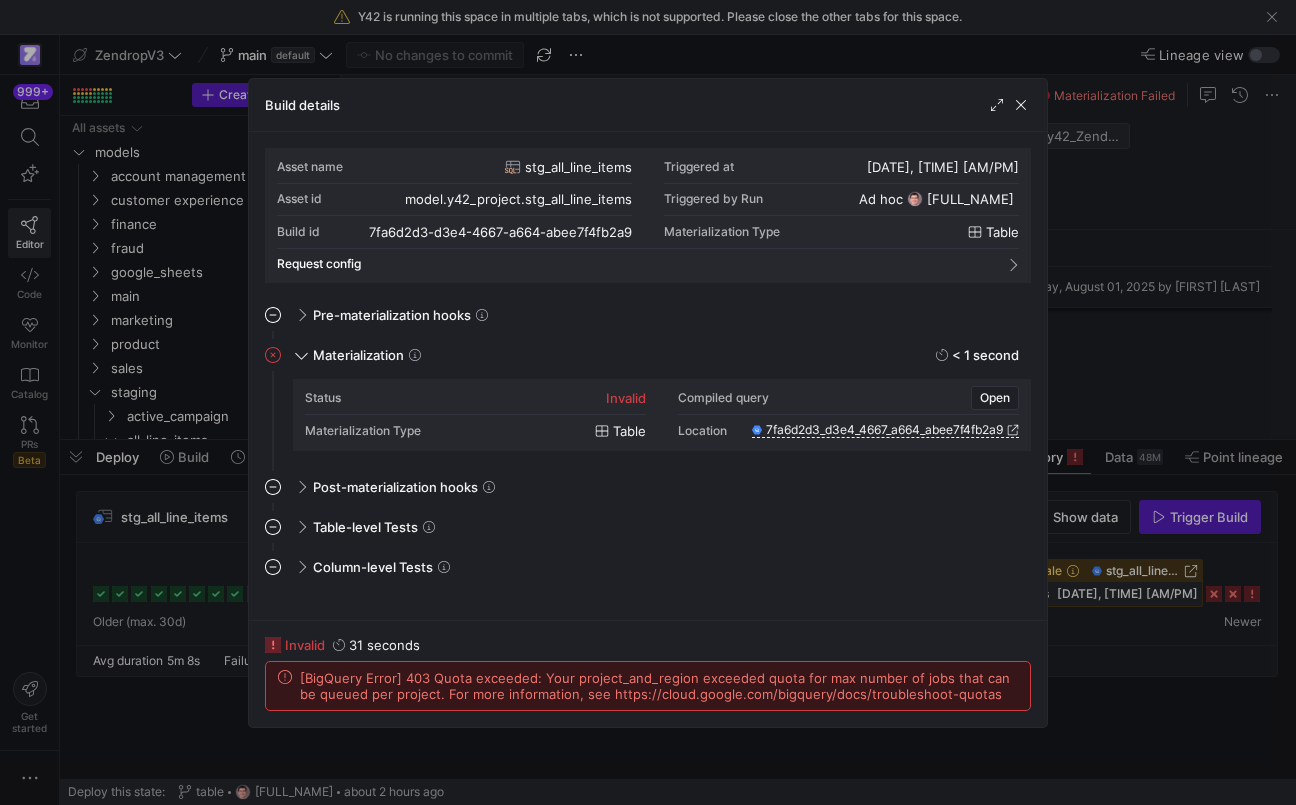 click on "[BigQuery Error] 403 Quota exceeded: Your project_and_region exceeded quota for max number of jobs that can be queued per project. For more information, see https://cloud.google.com/bigquery/docs/troubleshoot-quotas" 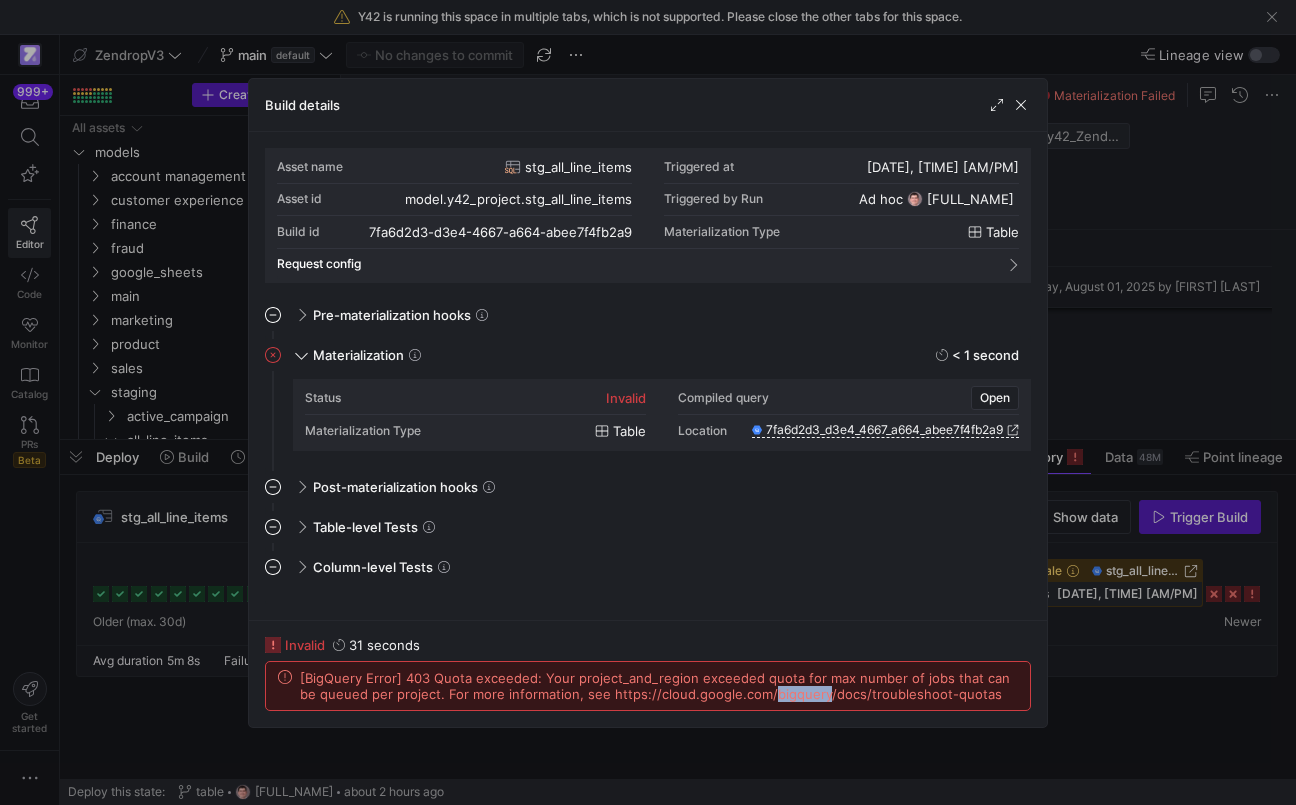 click on "[BigQuery Error] 403 Quota exceeded: Your project_and_region exceeded quota for max number of jobs that can be queued per project. For more information, see https://cloud.google.com/bigquery/docs/troubleshoot-quotas" 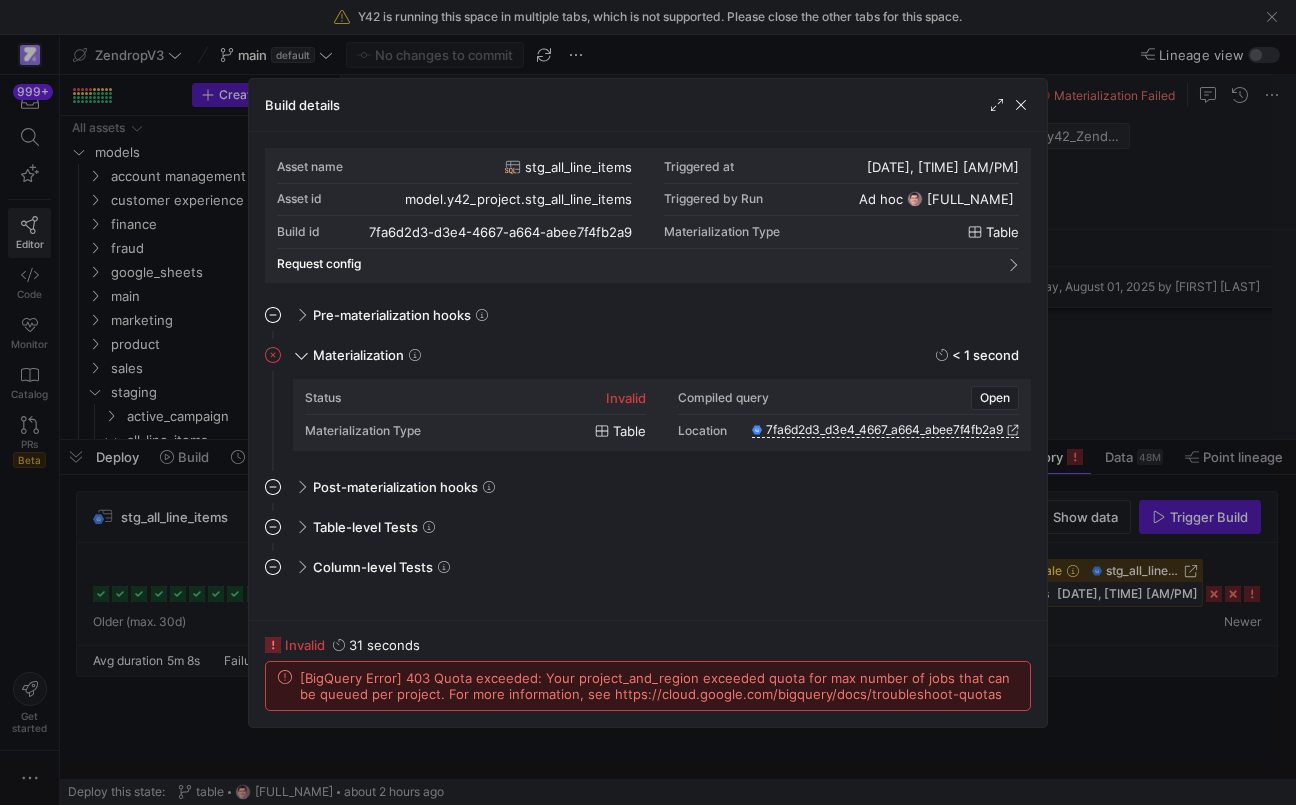 click on "[BigQuery Error] 403 Quota exceeded: Your project_and_region exceeded quota for max number of jobs that can be queued per project. For more information, see https://cloud.google.com/bigquery/docs/troubleshoot-quotas" 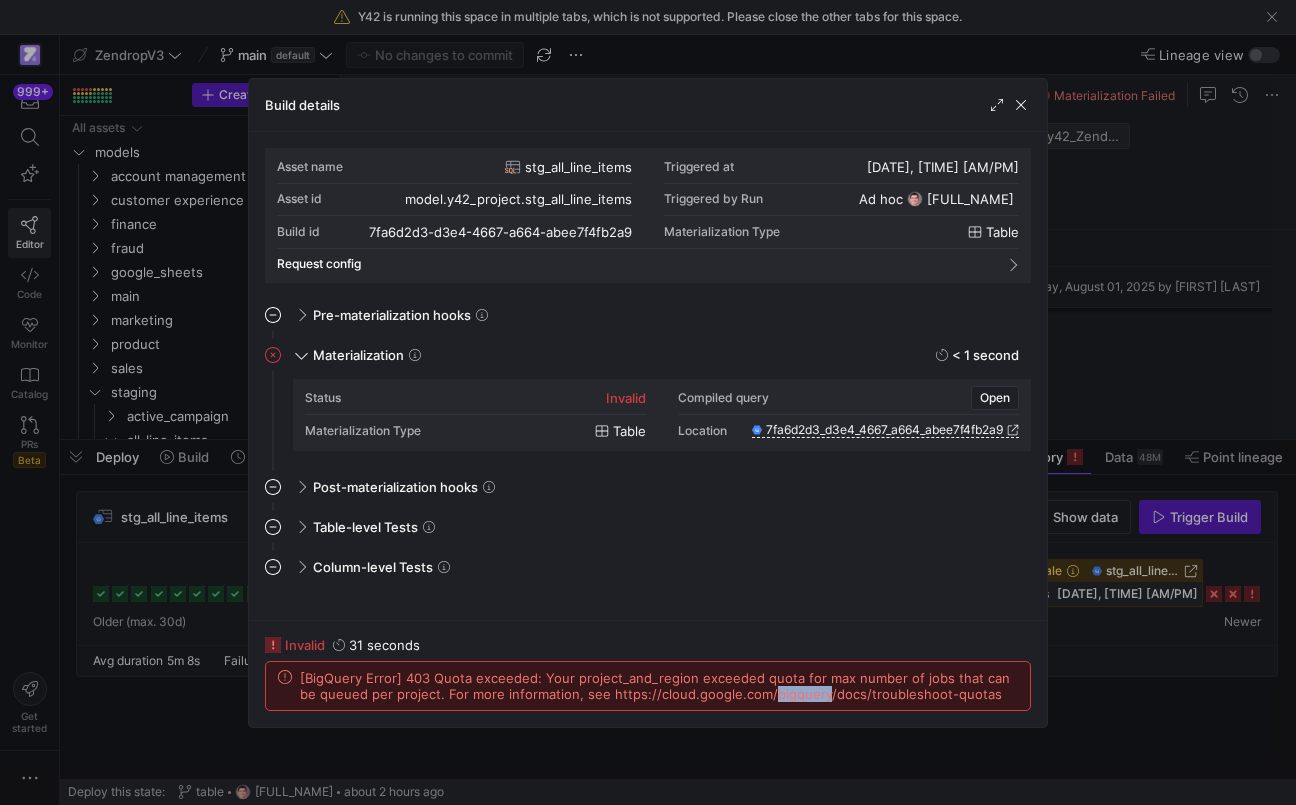 click on "[BigQuery Error] 403 Quota exceeded: Your project_and_region exceeded quota for max number of jobs that can be queued per project. For more information, see https://cloud.google.com/bigquery/docs/troubleshoot-quotas" 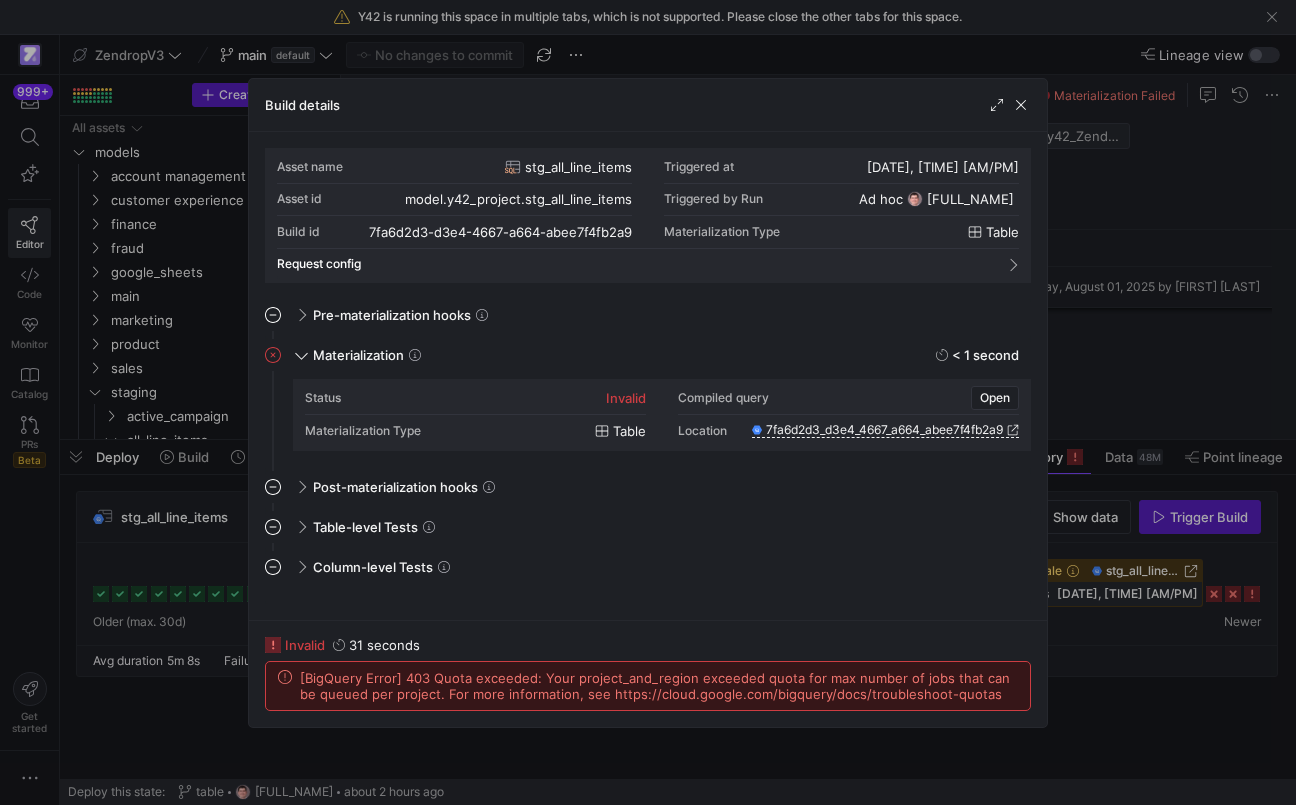 click on "[BigQuery Error] 403 Quota exceeded: Your project_and_region exceeded quota for max number of jobs that can be queued per project. For more information, see https://cloud.google.com/bigquery/docs/troubleshoot-quotas" 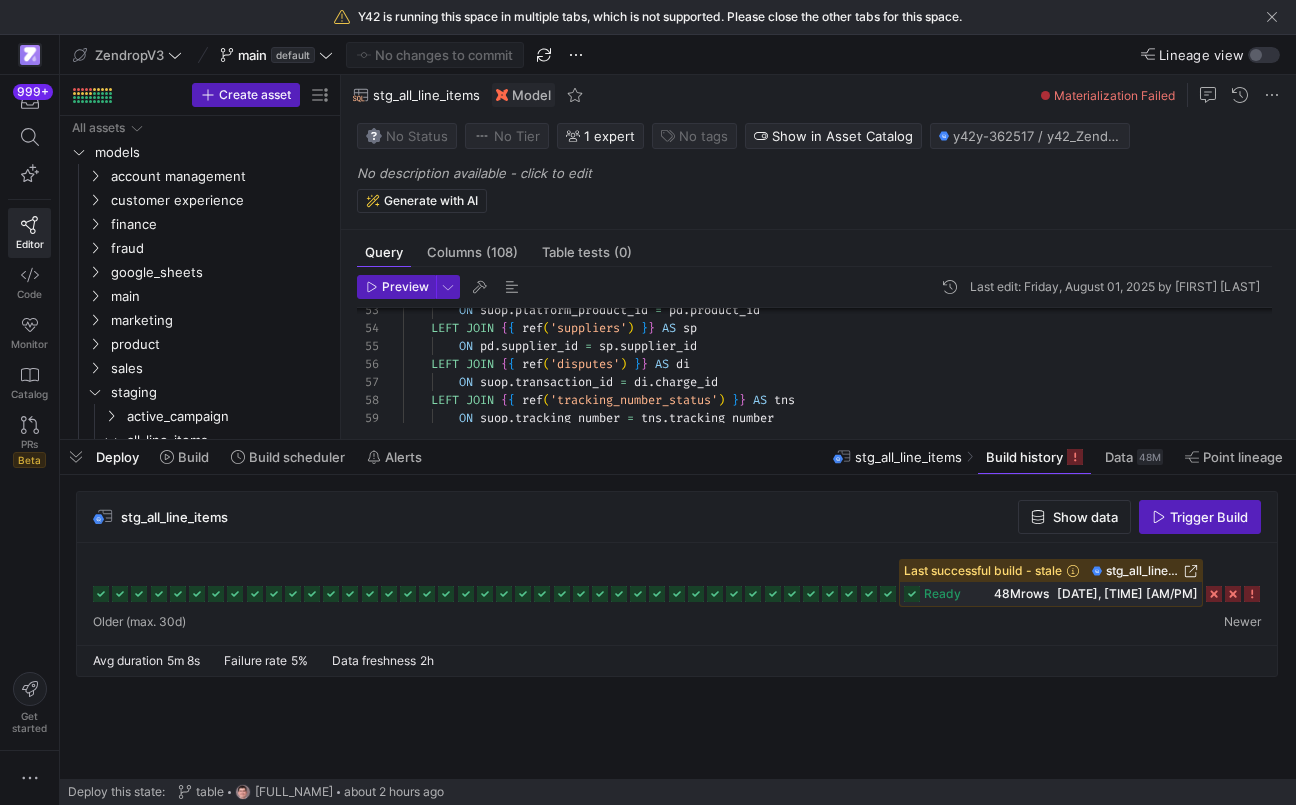 click 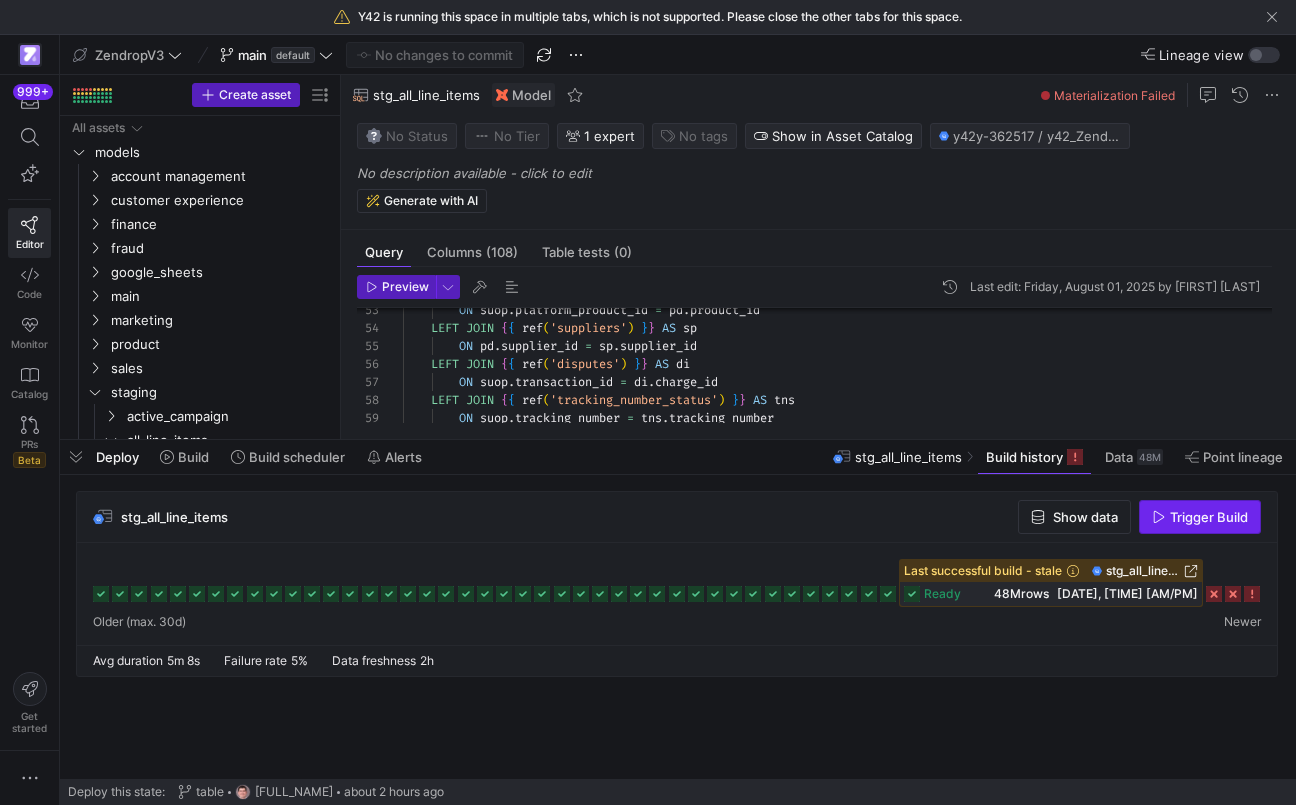 click on "Trigger Build" at bounding box center [1209, 517] 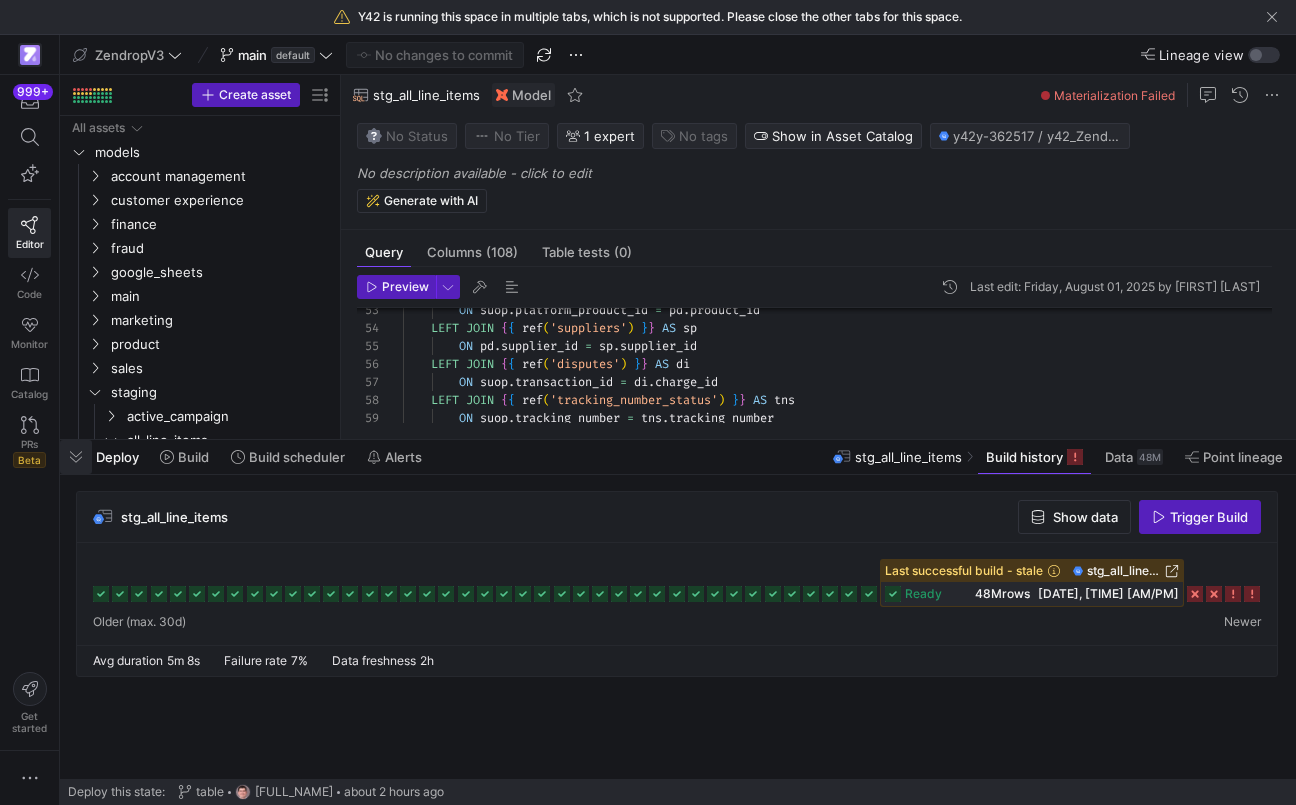 click 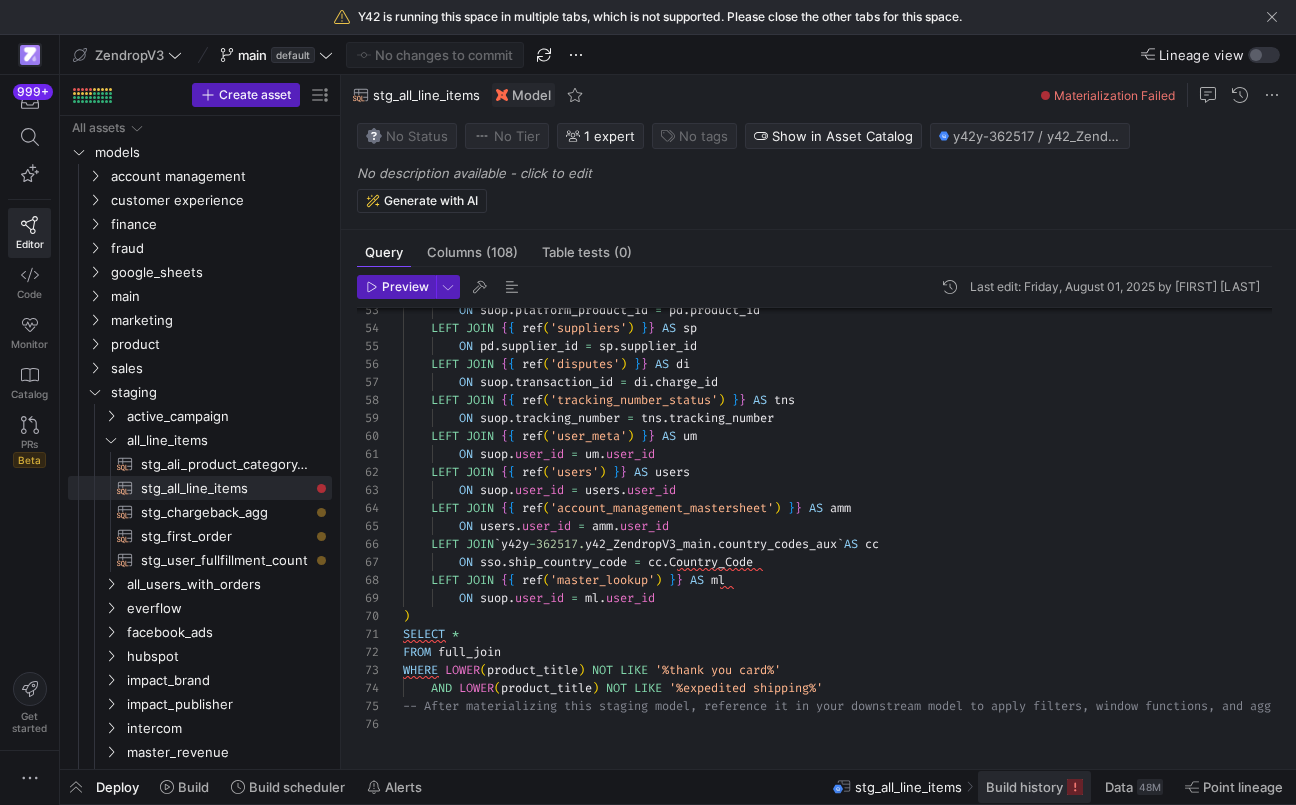 click on "Build history" 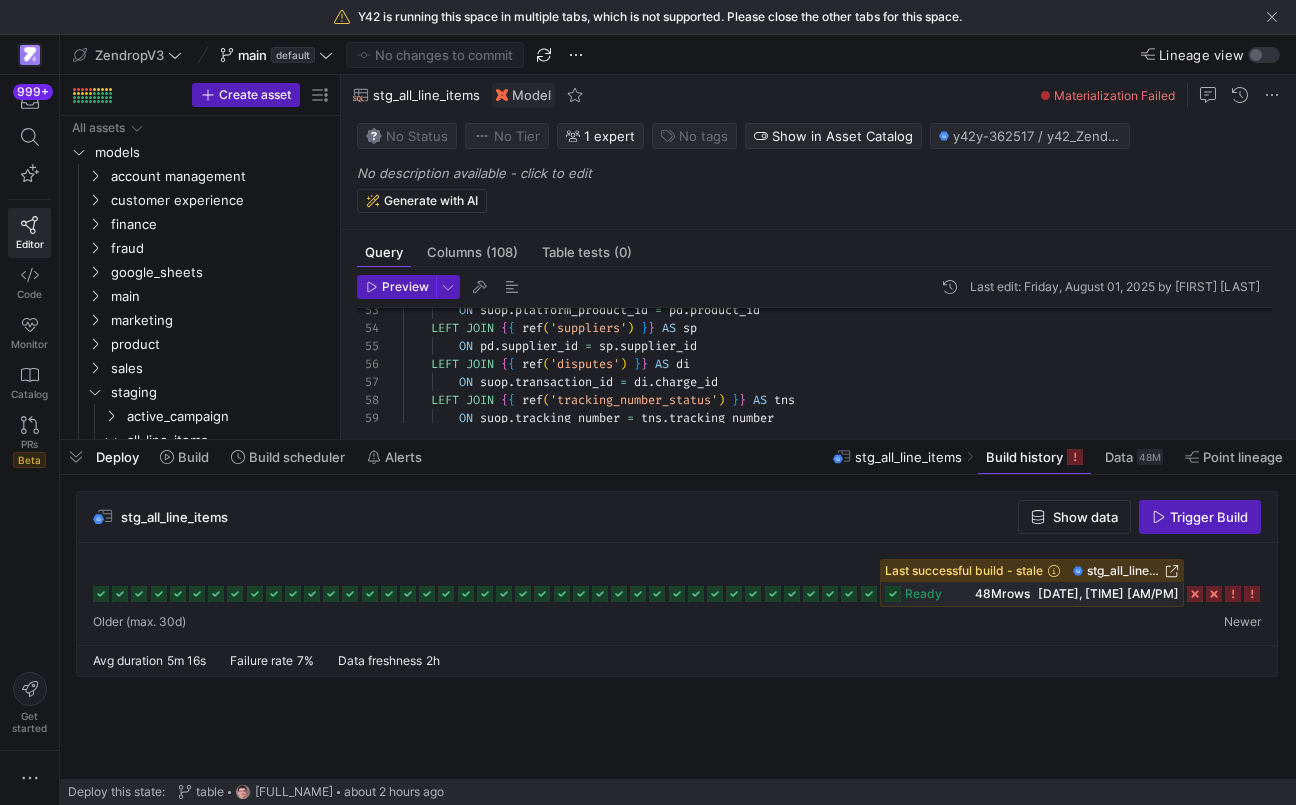 click 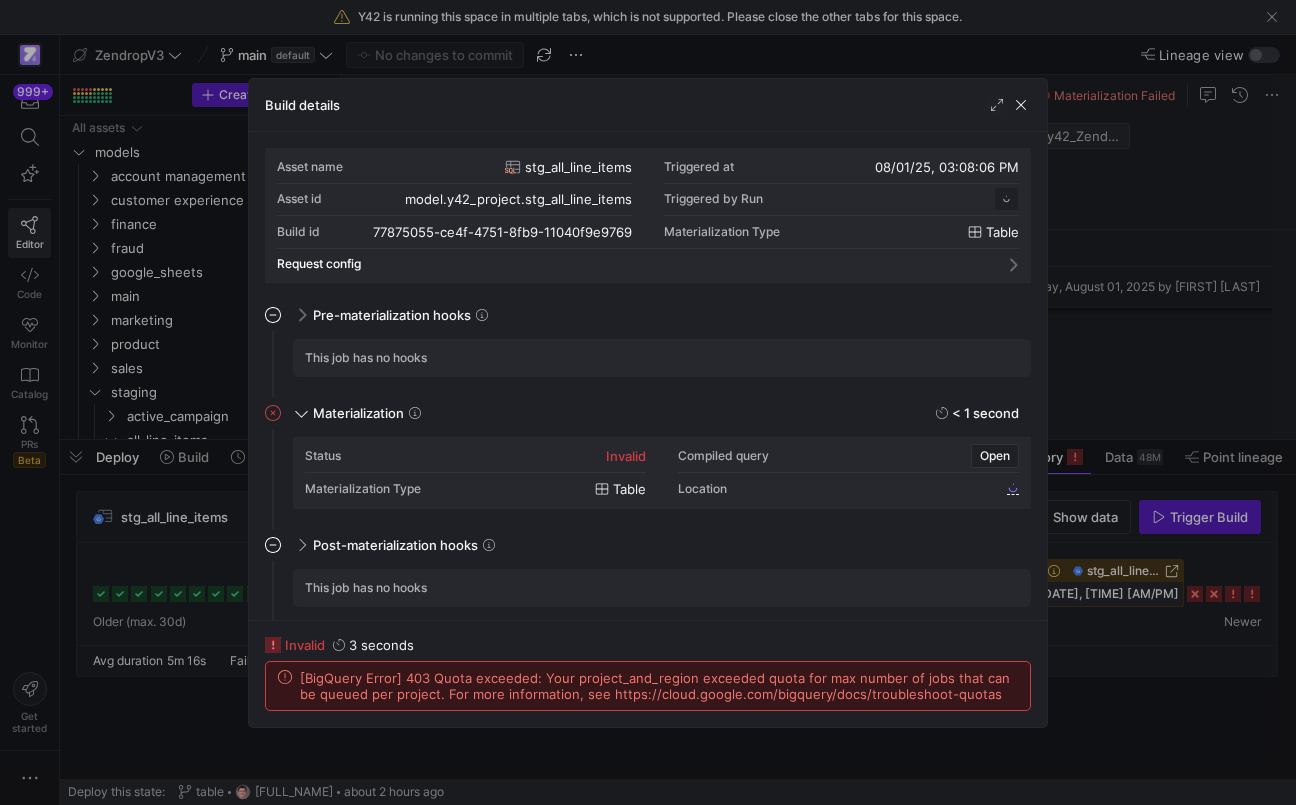scroll, scrollTop: 180, scrollLeft: 0, axis: vertical 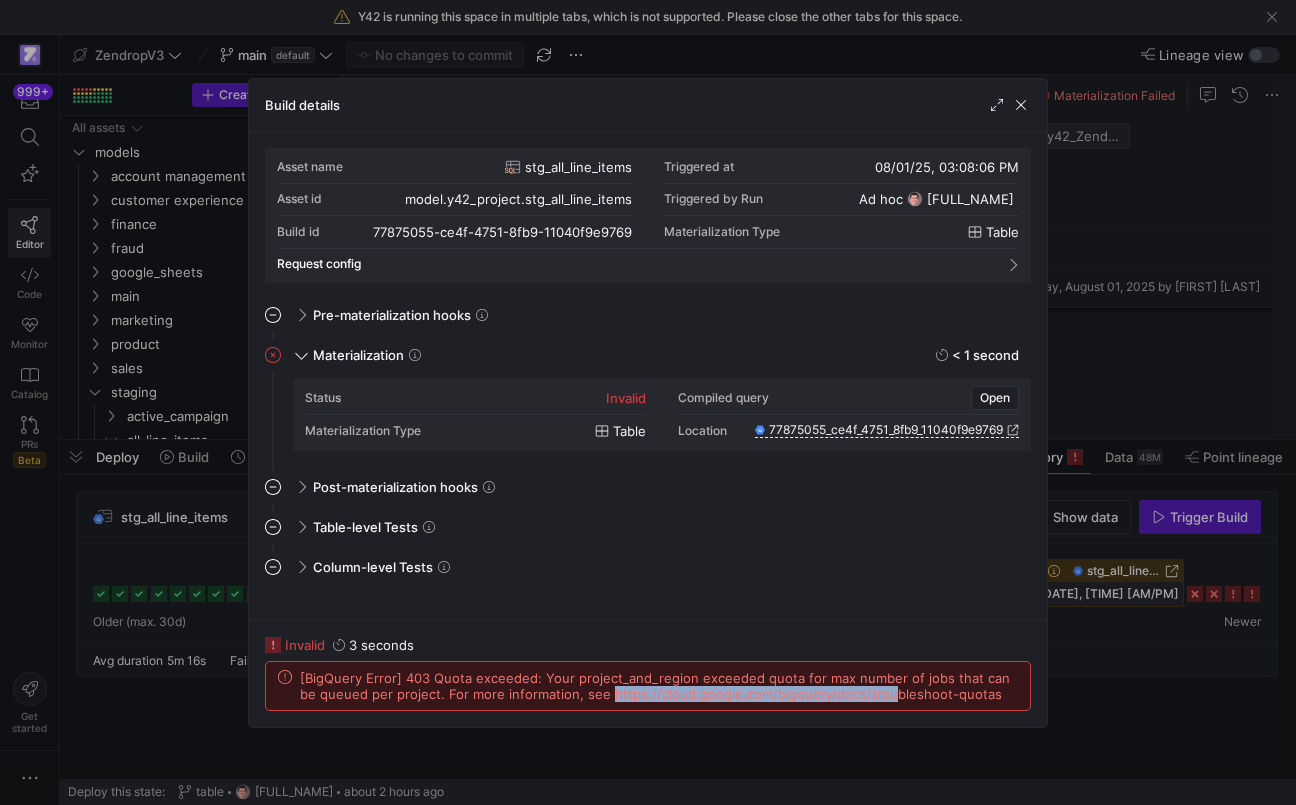 drag, startPoint x: 585, startPoint y: 695, endPoint x: 858, endPoint y: 699, distance: 273.0293 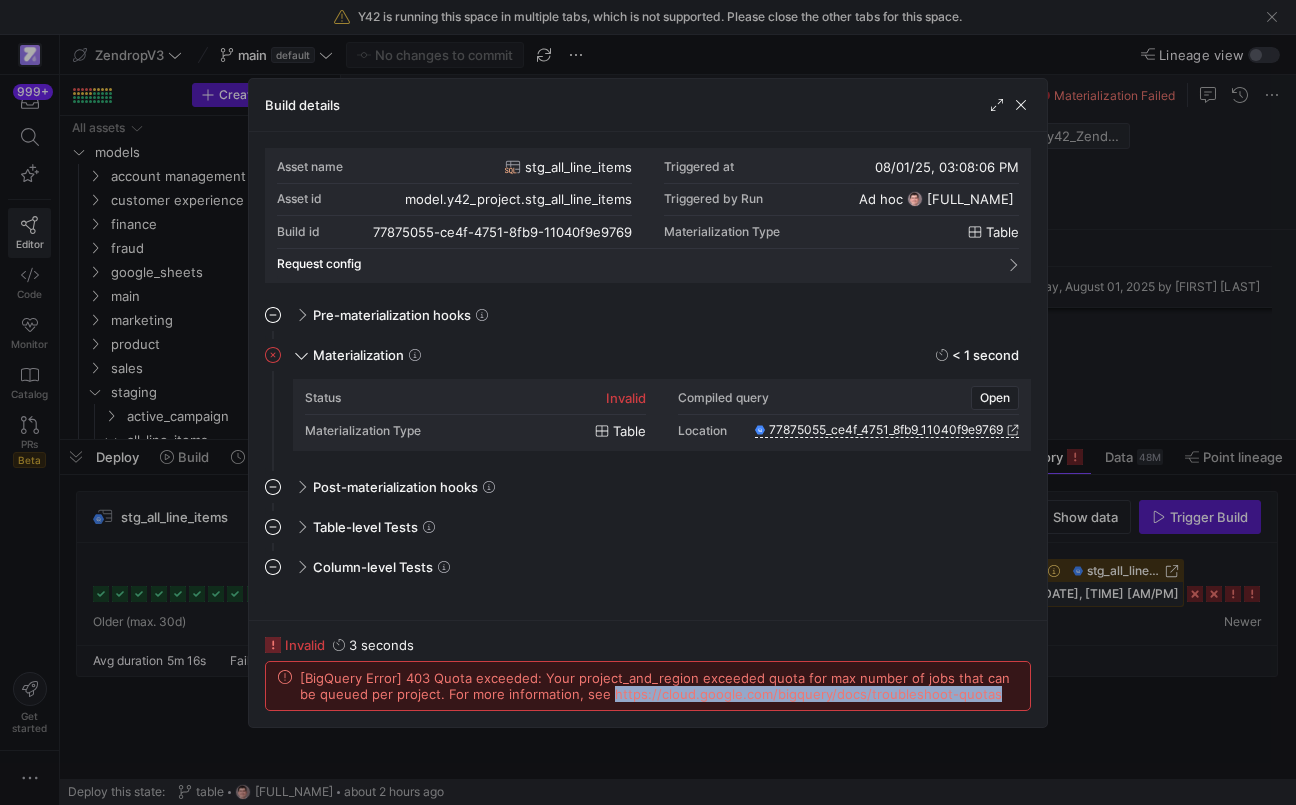 click on "[BigQuery Error] 403 Quota exceeded: Your project_and_region exceeded quota for max number of jobs that can be queued per project. For more information, see https://cloud.google.com/bigquery/docs/troubleshoot-quotas" 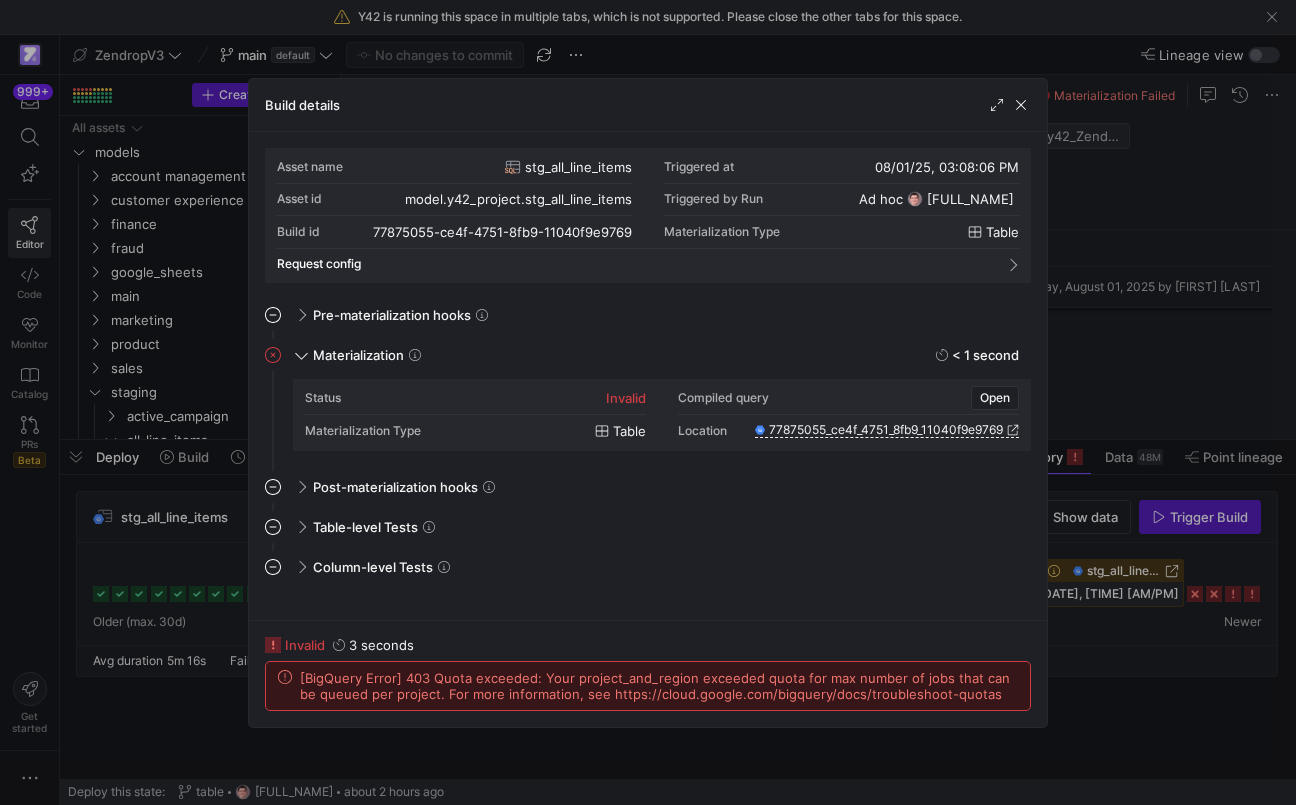click on "[BigQuery Error] 403 Quota exceeded: Your project_and_region exceeded quota for max number of jobs that can be queued per project. For more information, see https://cloud.google.com/bigquery/docs/troubleshoot-quotas" 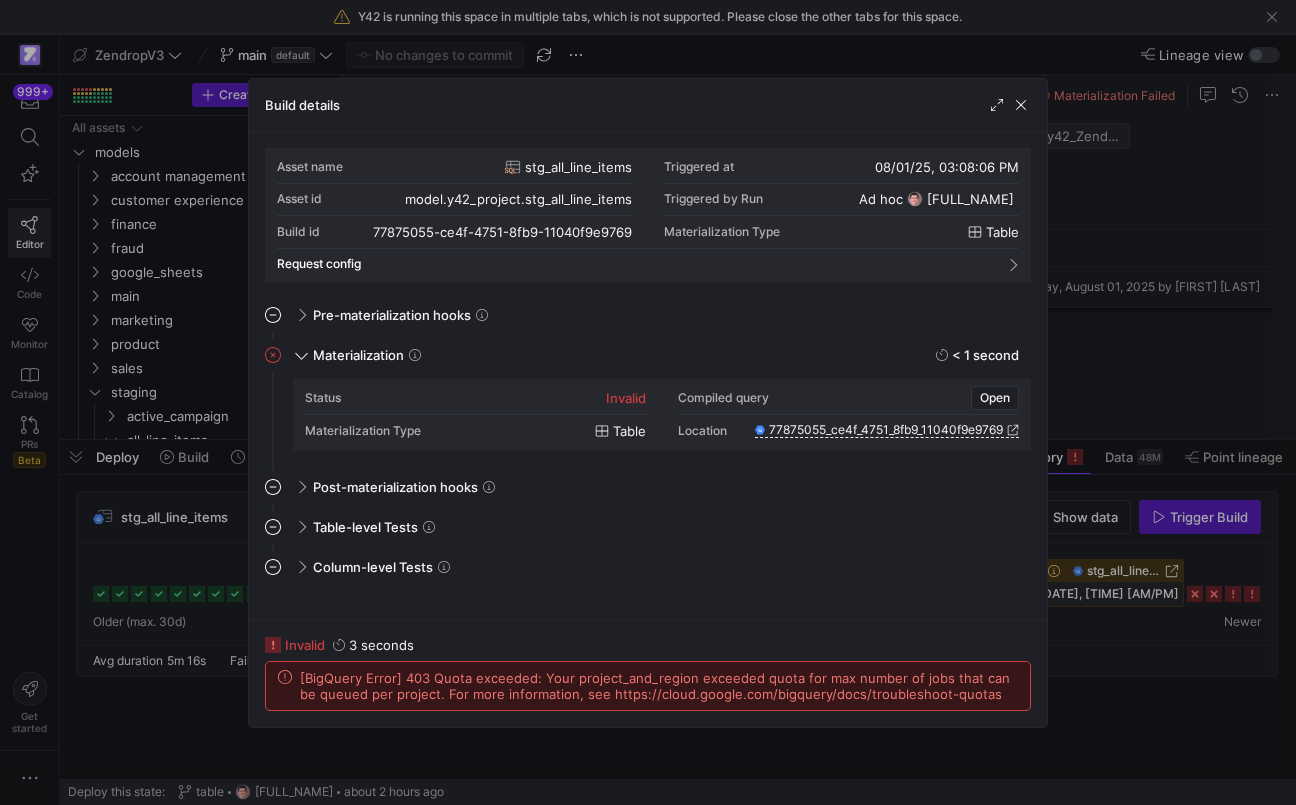 click at bounding box center (648, 402) 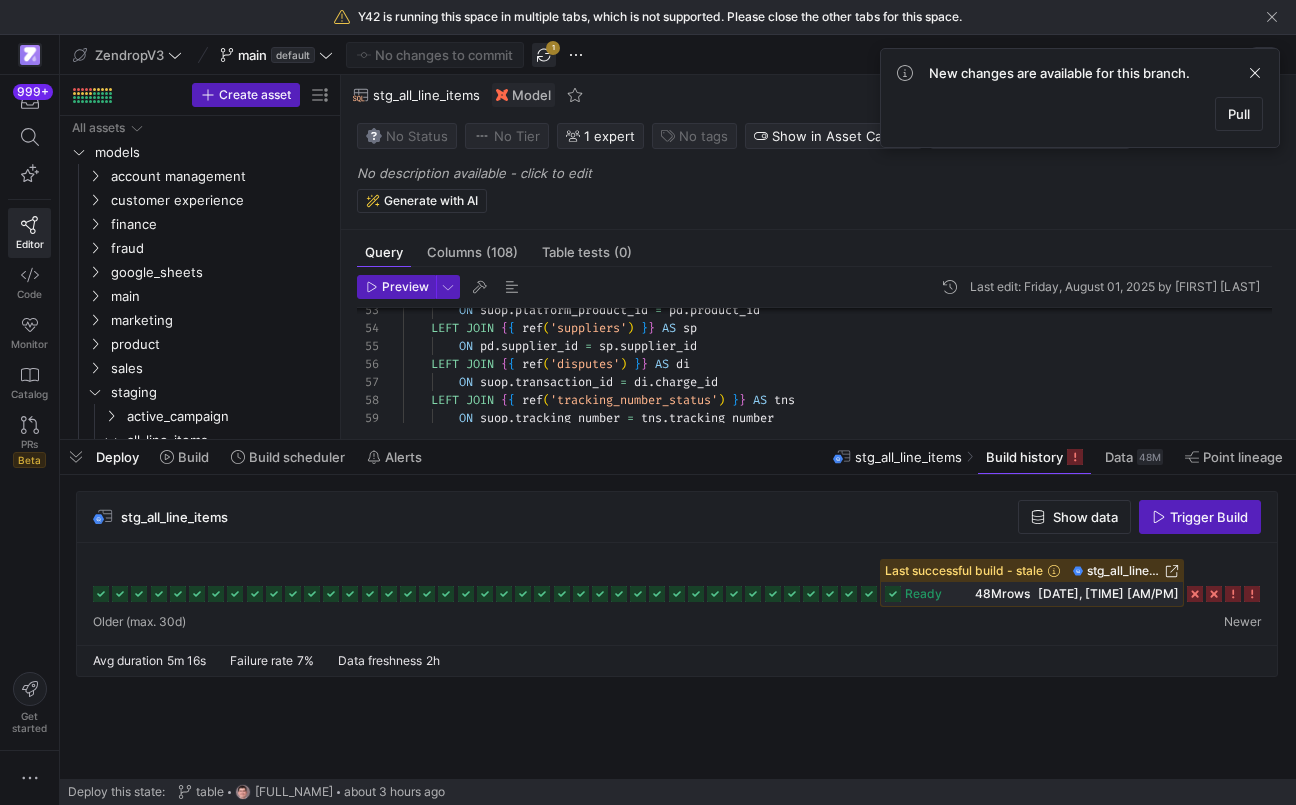 click 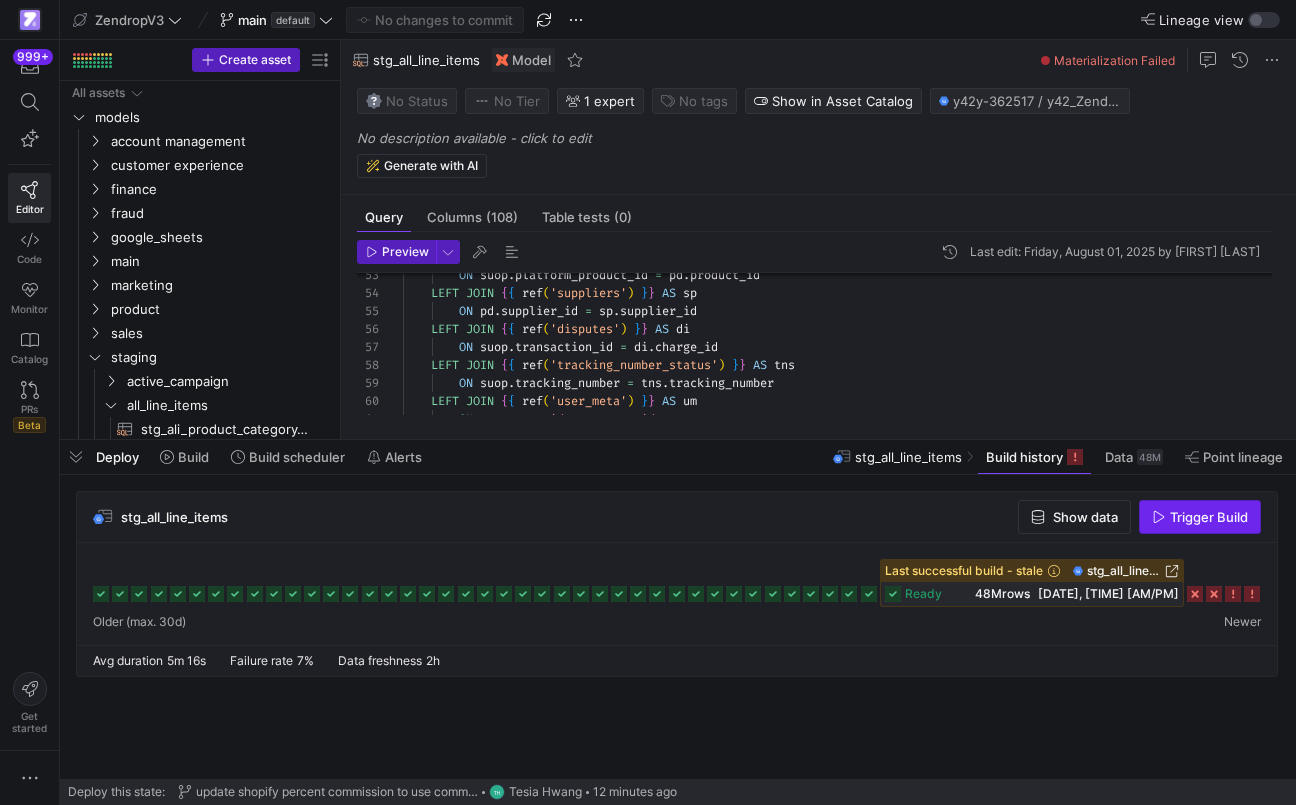 click on "Trigger Build" at bounding box center (1200, 517) 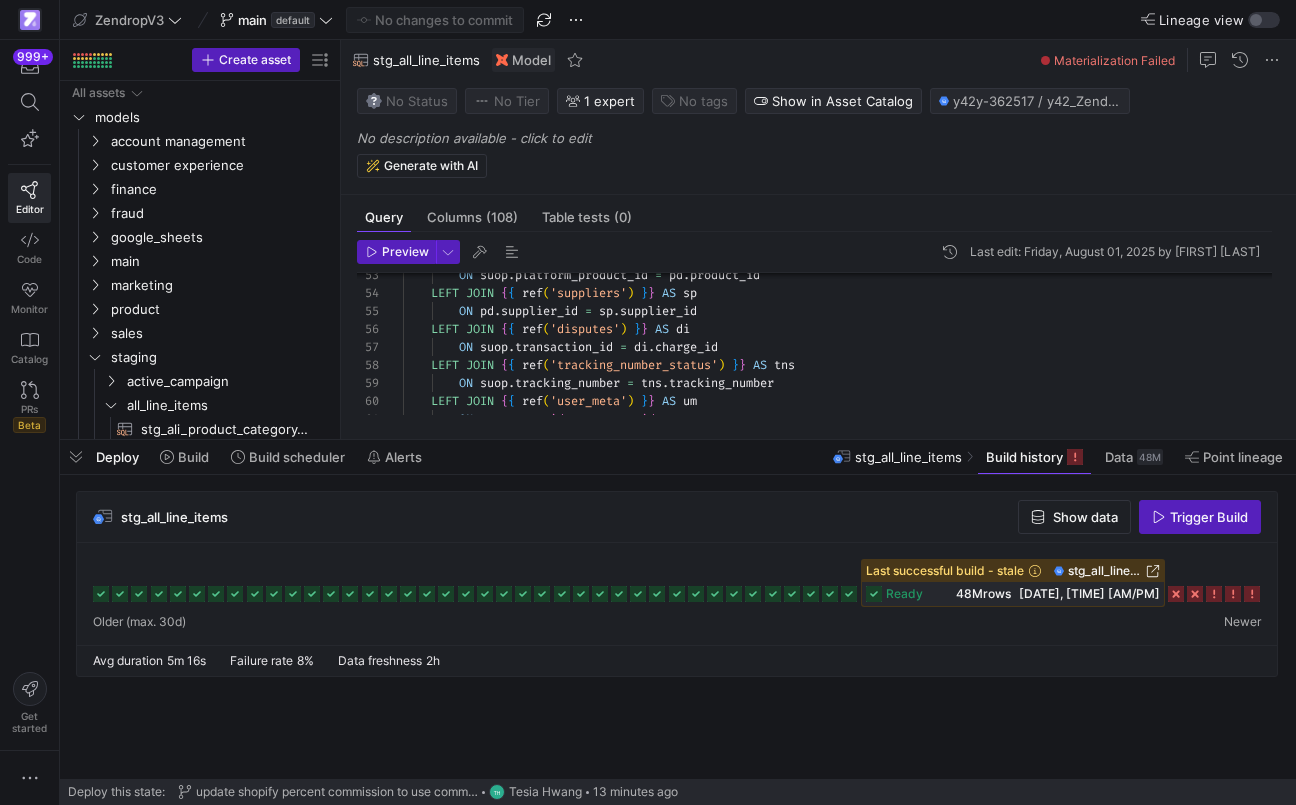 click 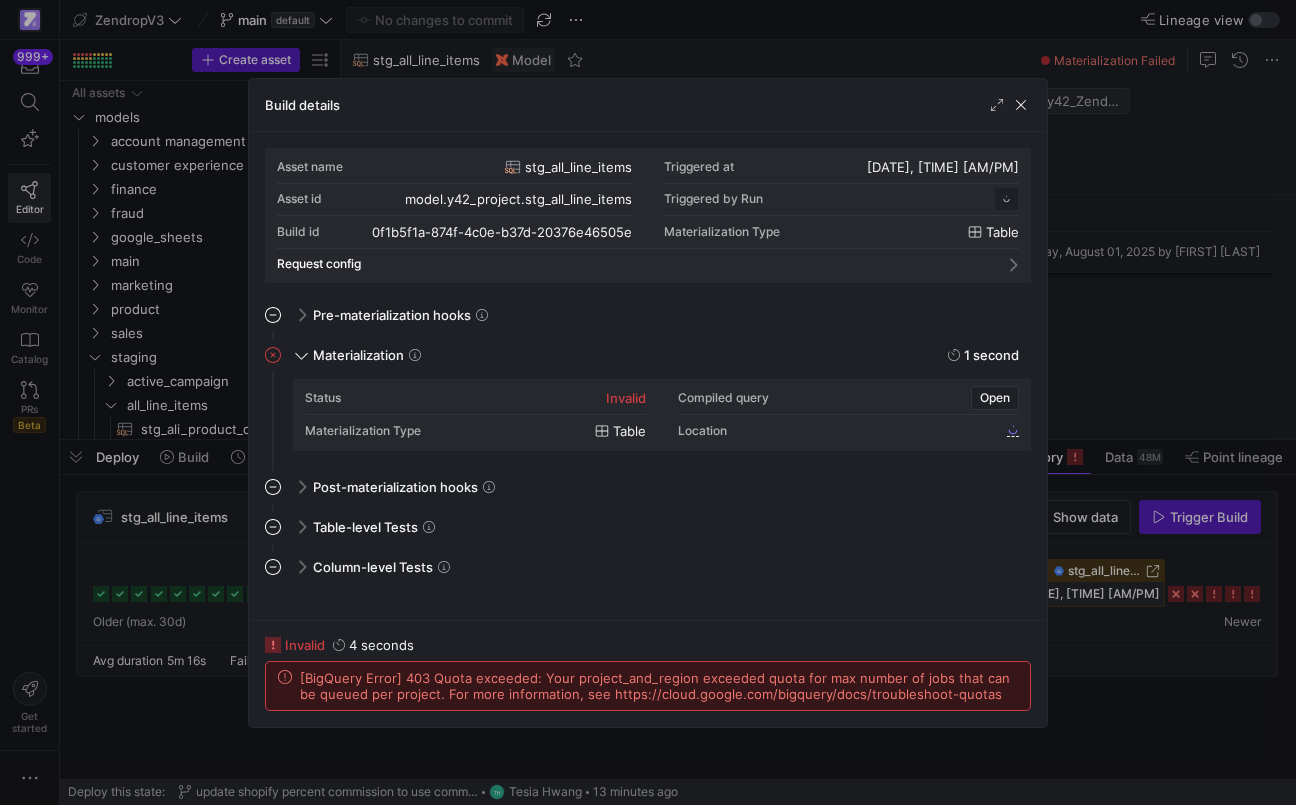 scroll, scrollTop: 180, scrollLeft: 0, axis: vertical 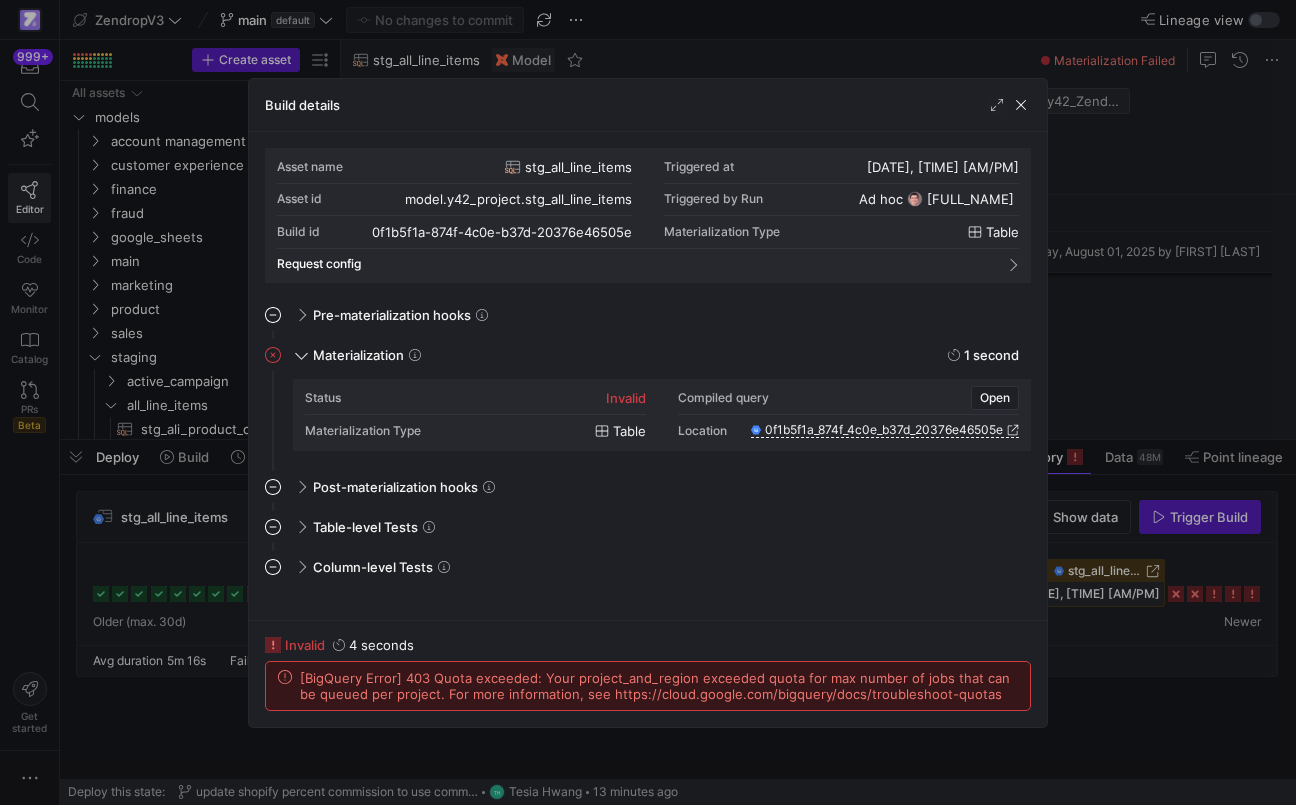 click at bounding box center [648, 402] 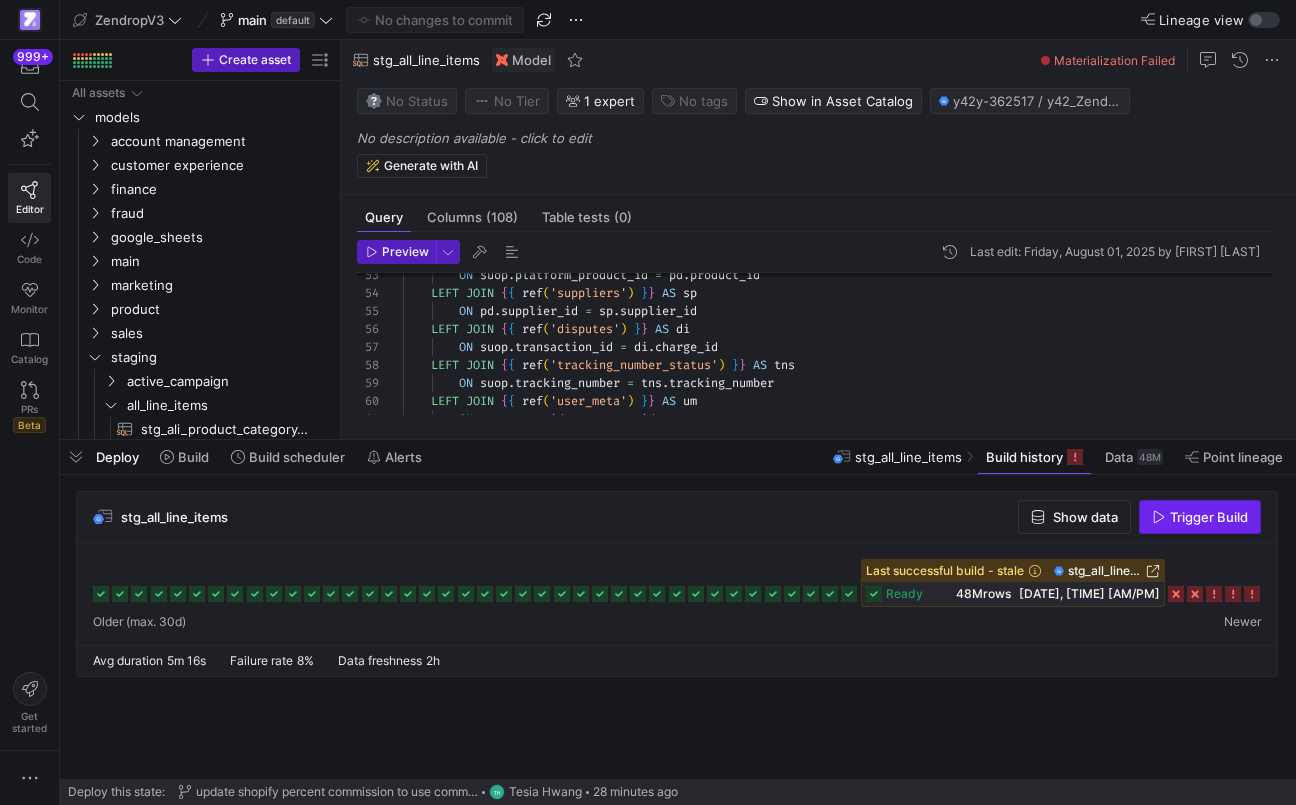 click on "Trigger Build" at bounding box center (1209, 517) 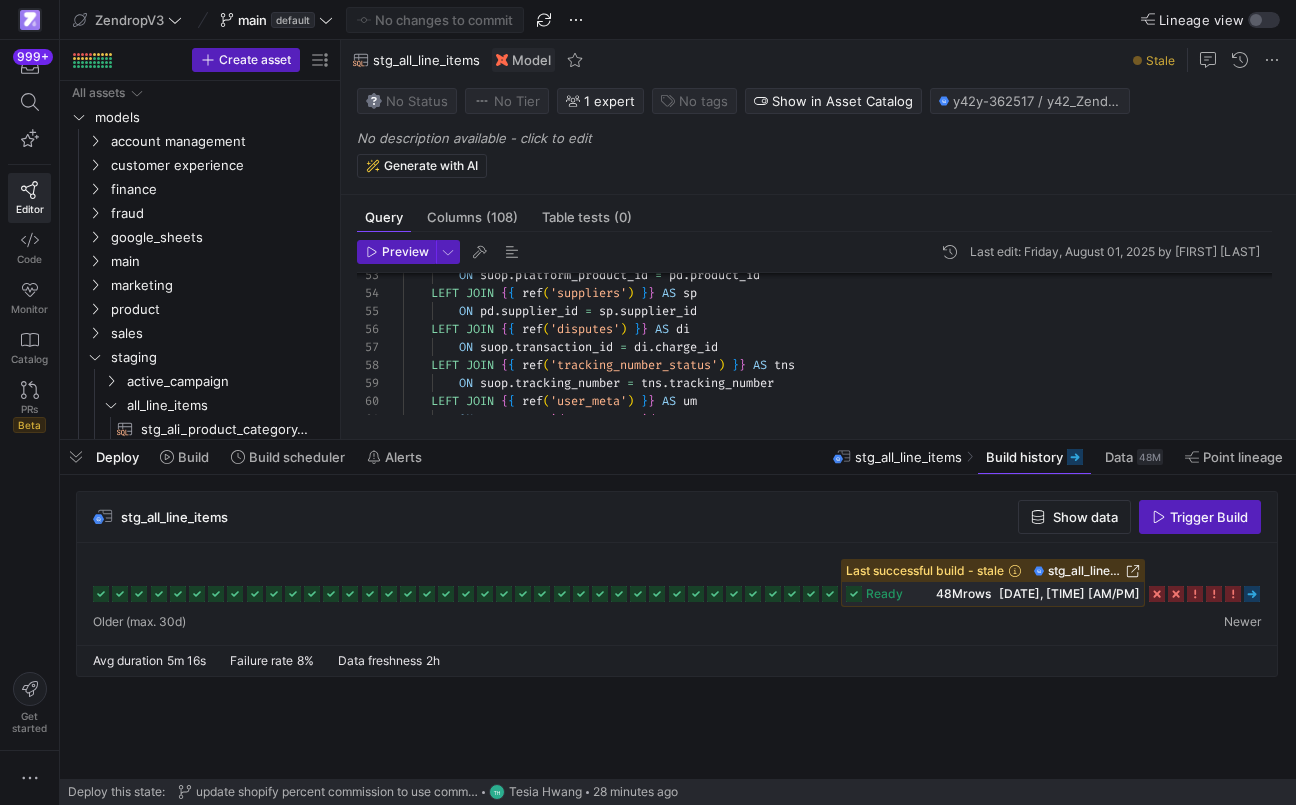 click 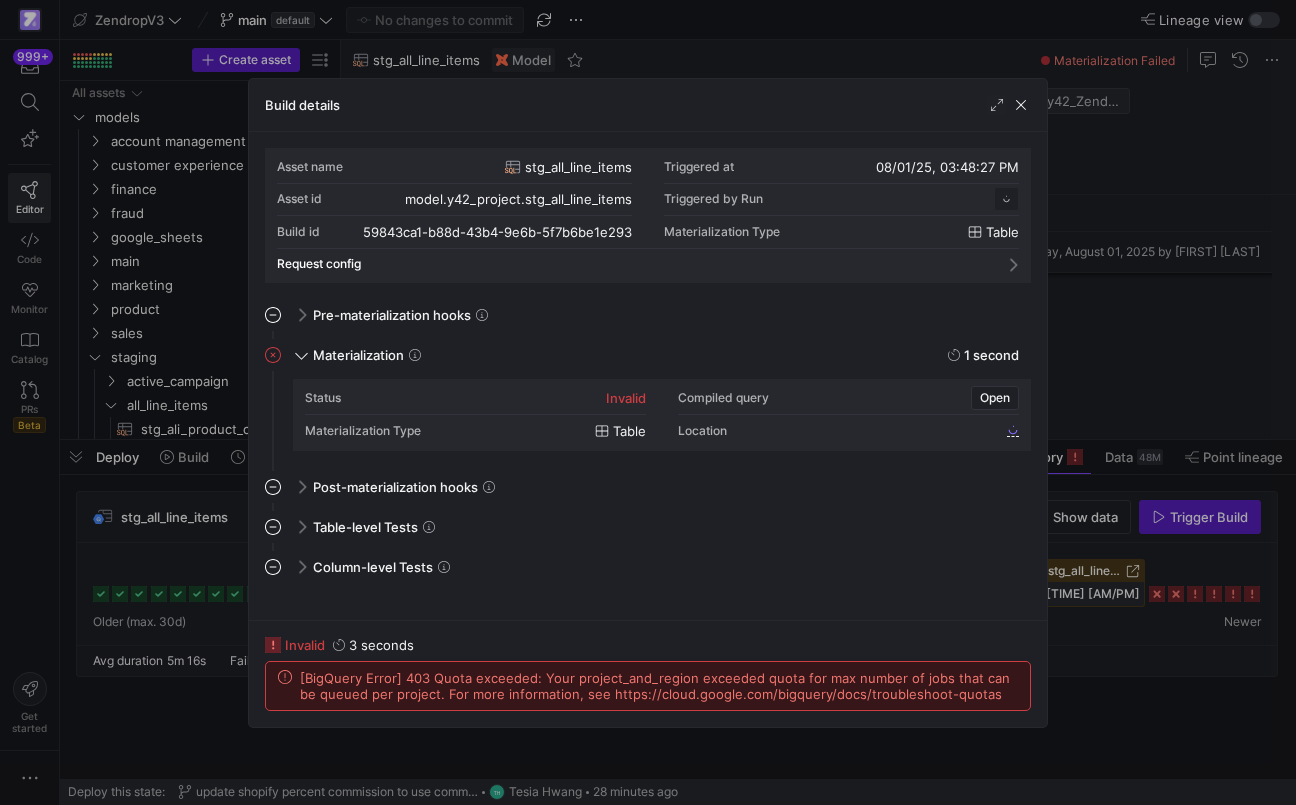 scroll, scrollTop: 180, scrollLeft: 0, axis: vertical 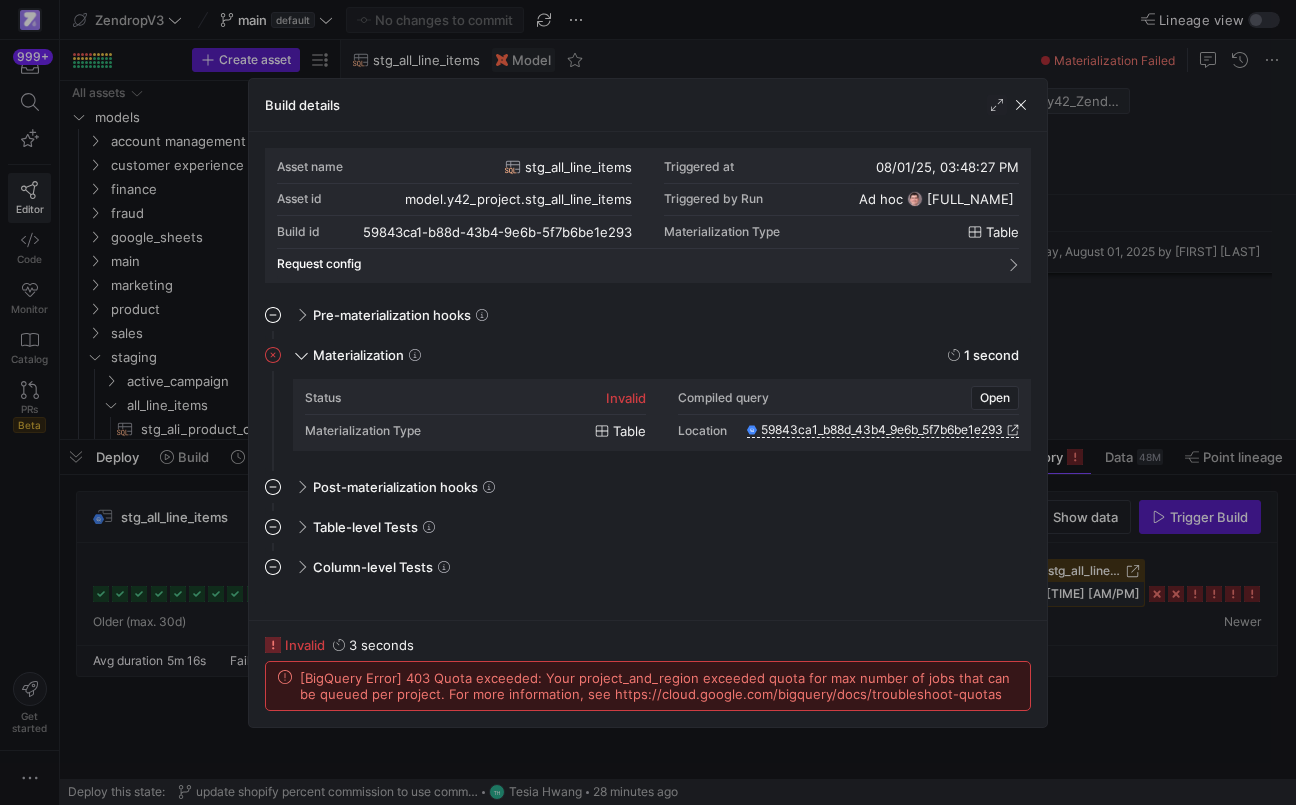 click on "[BigQuery Error] 403 Quota exceeded: Your project_and_region exceeded quota for max number of jobs that can be queued per project. For more information, see https://cloud.google.com/bigquery/docs/troubleshoot-quotas" 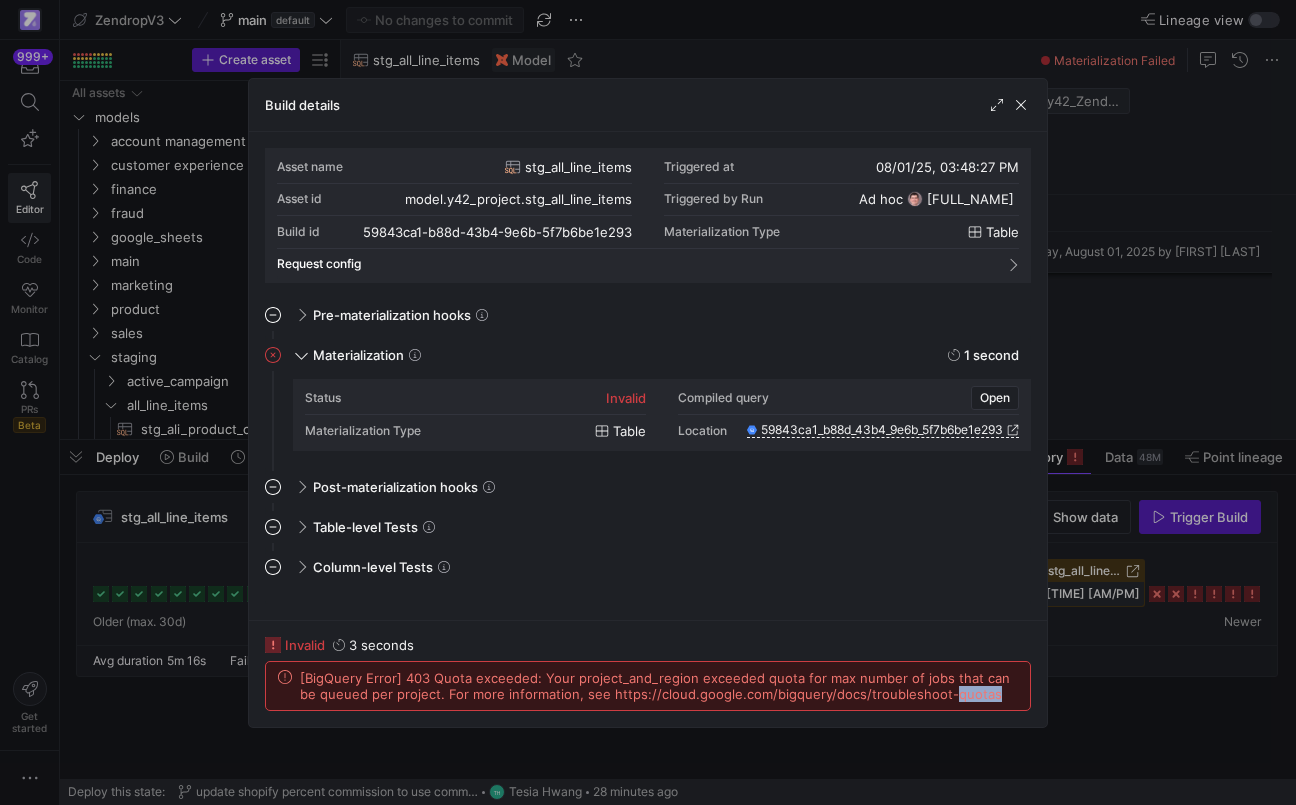 click on "[BigQuery Error] 403 Quota exceeded: Your project_and_region exceeded quota for max number of jobs that can be queued per project. For more information, see https://cloud.google.com/bigquery/docs/troubleshoot-quotas" 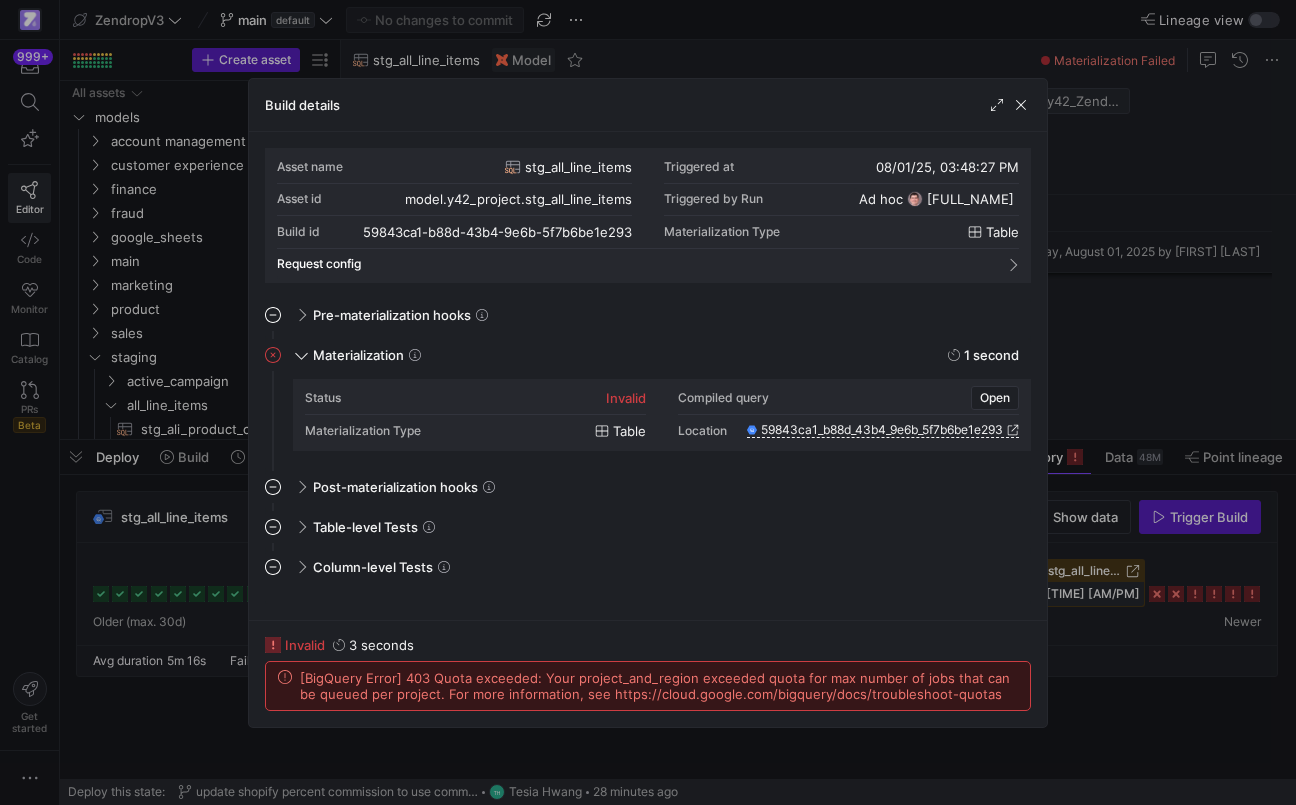 click on "[BigQuery Error] 403 Quota exceeded: Your project_and_region exceeded quota for max number of jobs that can be queued per project. For more information, see https://cloud.google.com/bigquery/docs/troubleshoot-quotas" 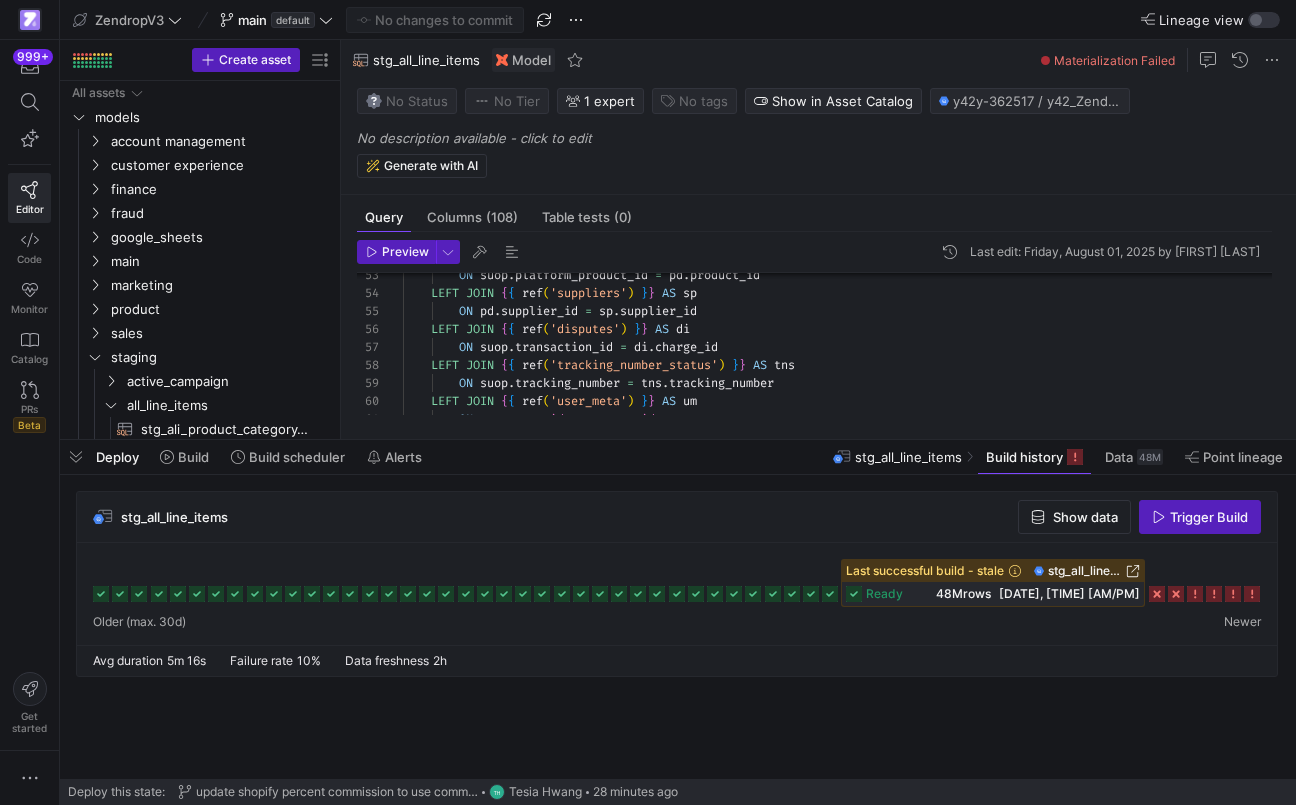 click 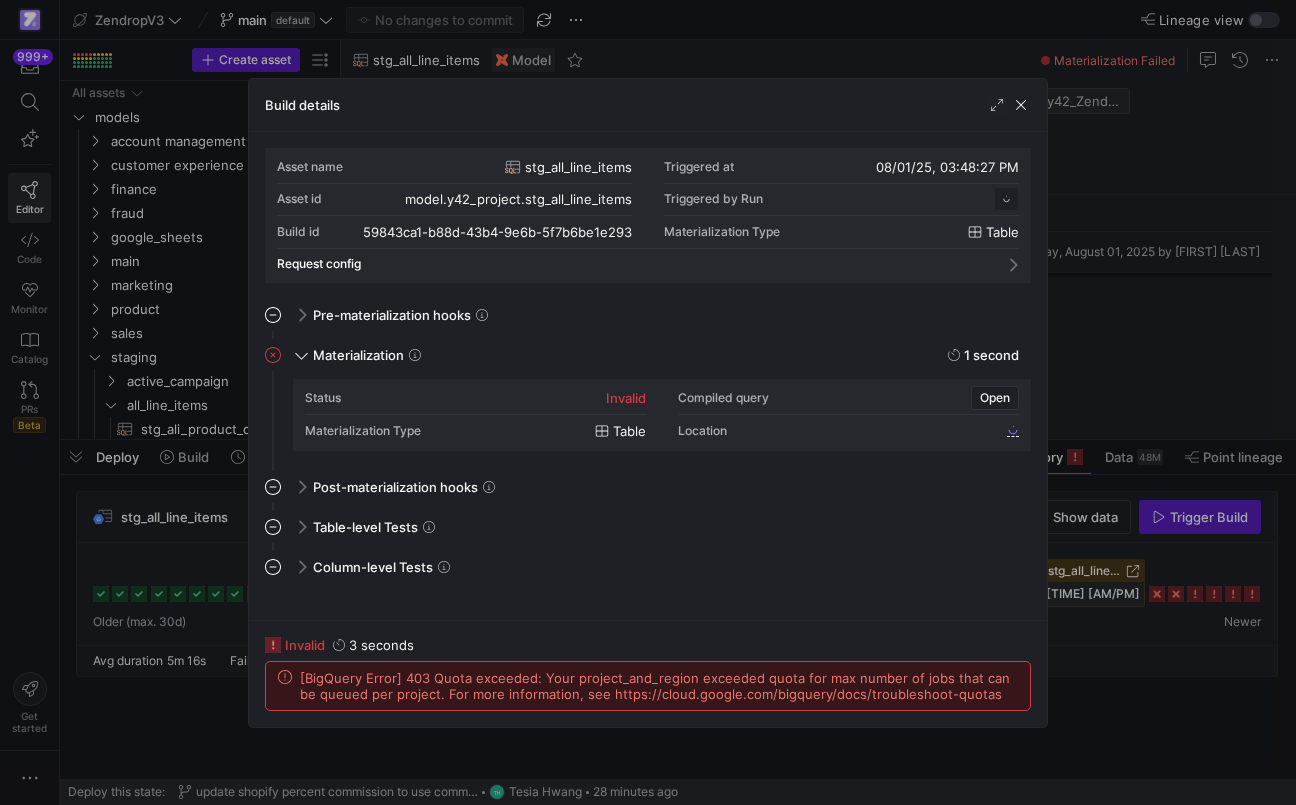 scroll, scrollTop: 180, scrollLeft: 0, axis: vertical 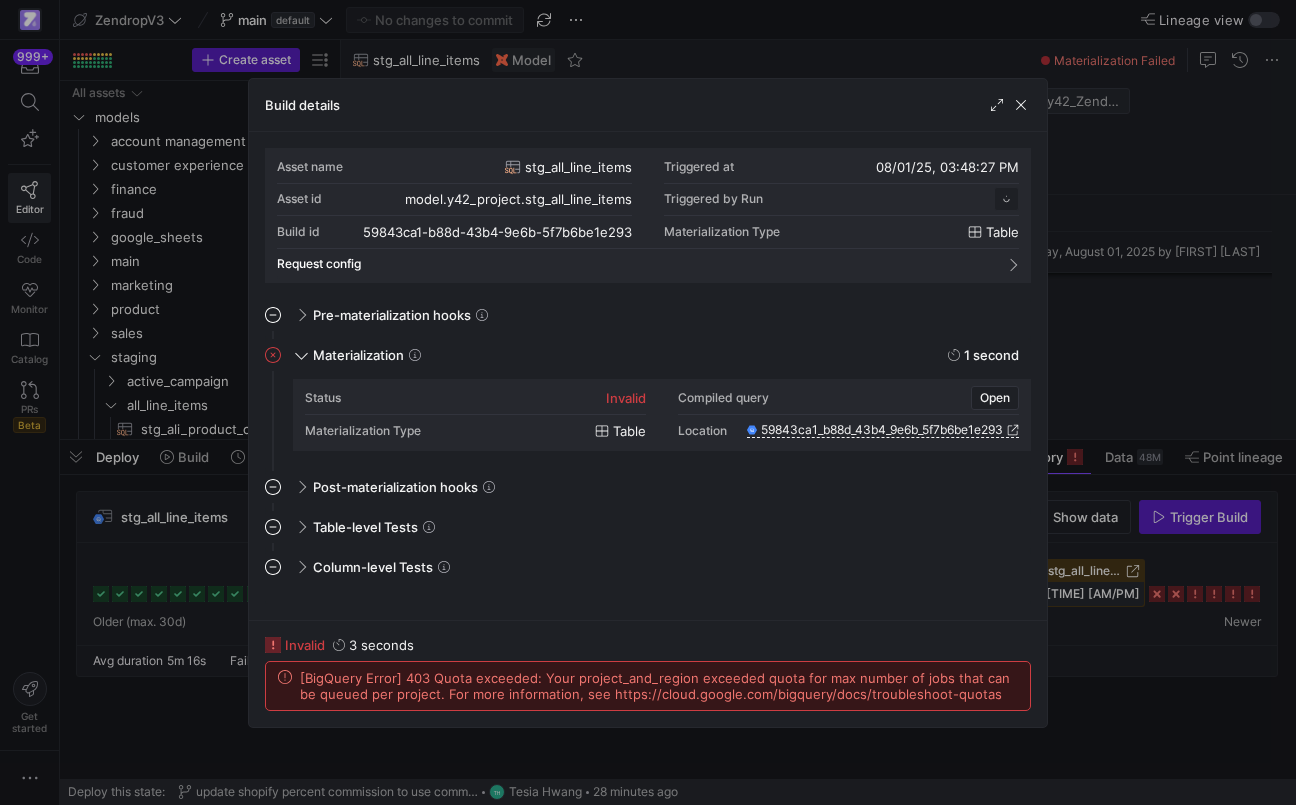 click on "[BigQuery Error] 403 Quota exceeded: Your project_and_region exceeded quota for max number of jobs that can be queued per project. For more information, see https://cloud.google.com/bigquery/docs/troubleshoot-quotas" 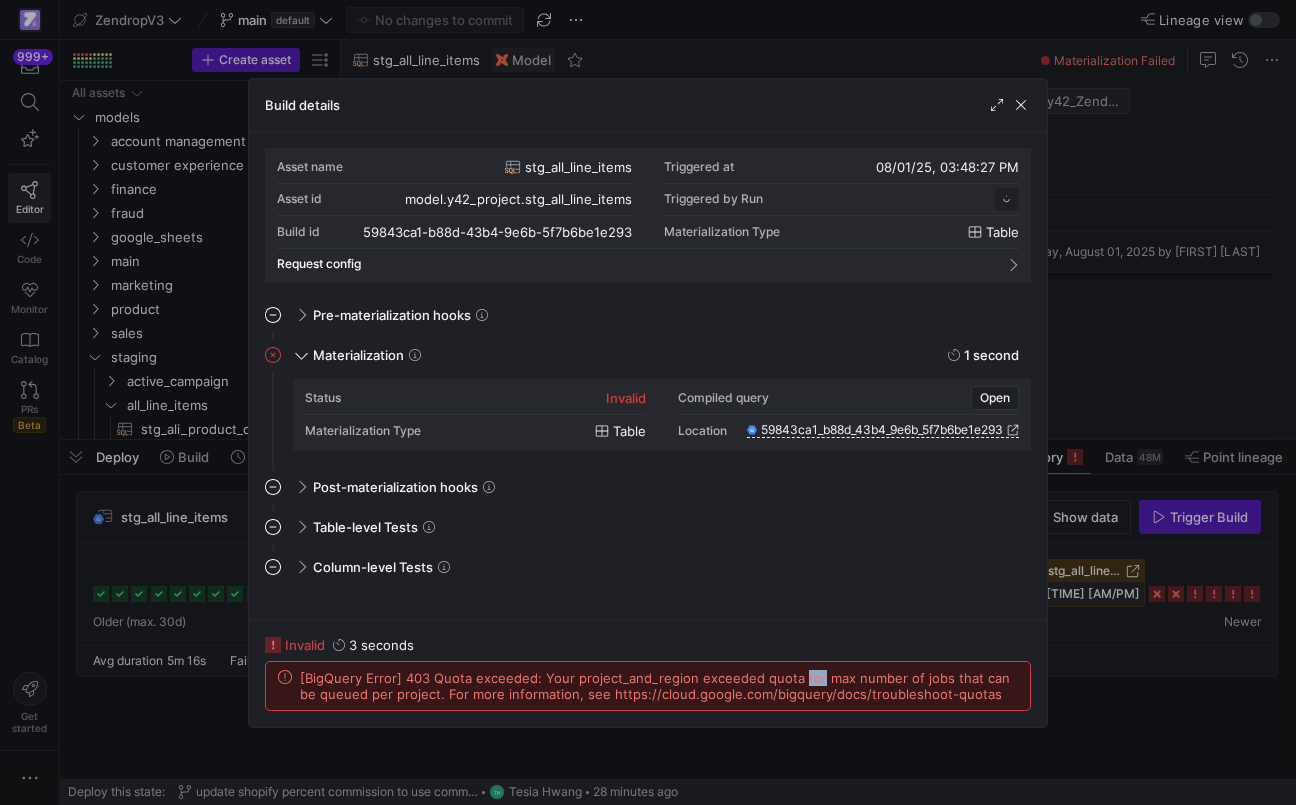 click on "[BigQuery Error] 403 Quota exceeded: Your project_and_region exceeded quota for max number of jobs that can be queued per project. For more information, see https://cloud.google.com/bigquery/docs/troubleshoot-quotas" 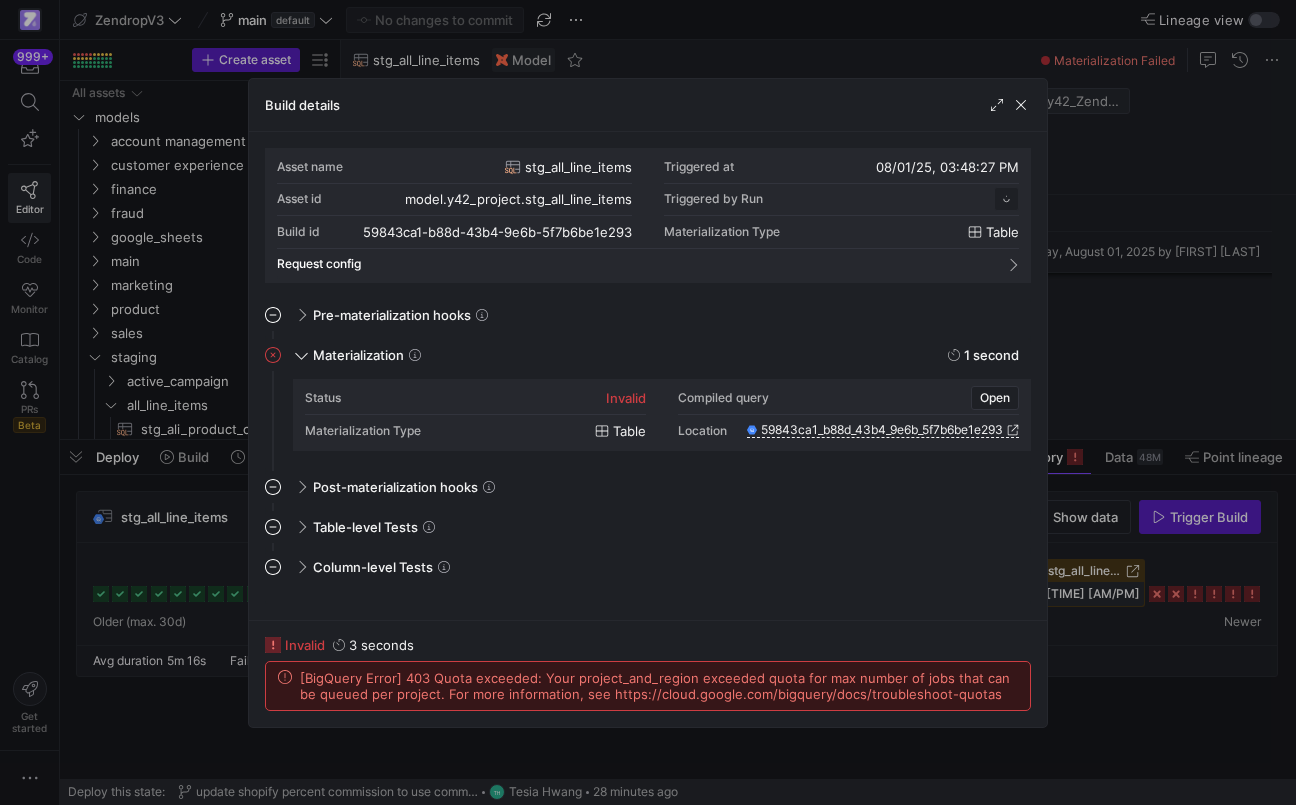click on "[BigQuery Error] 403 Quota exceeded: Your project_and_region exceeded quota for max number of jobs that can be queued per project. For more information, see https://cloud.google.com/bigquery/docs/troubleshoot-quotas" 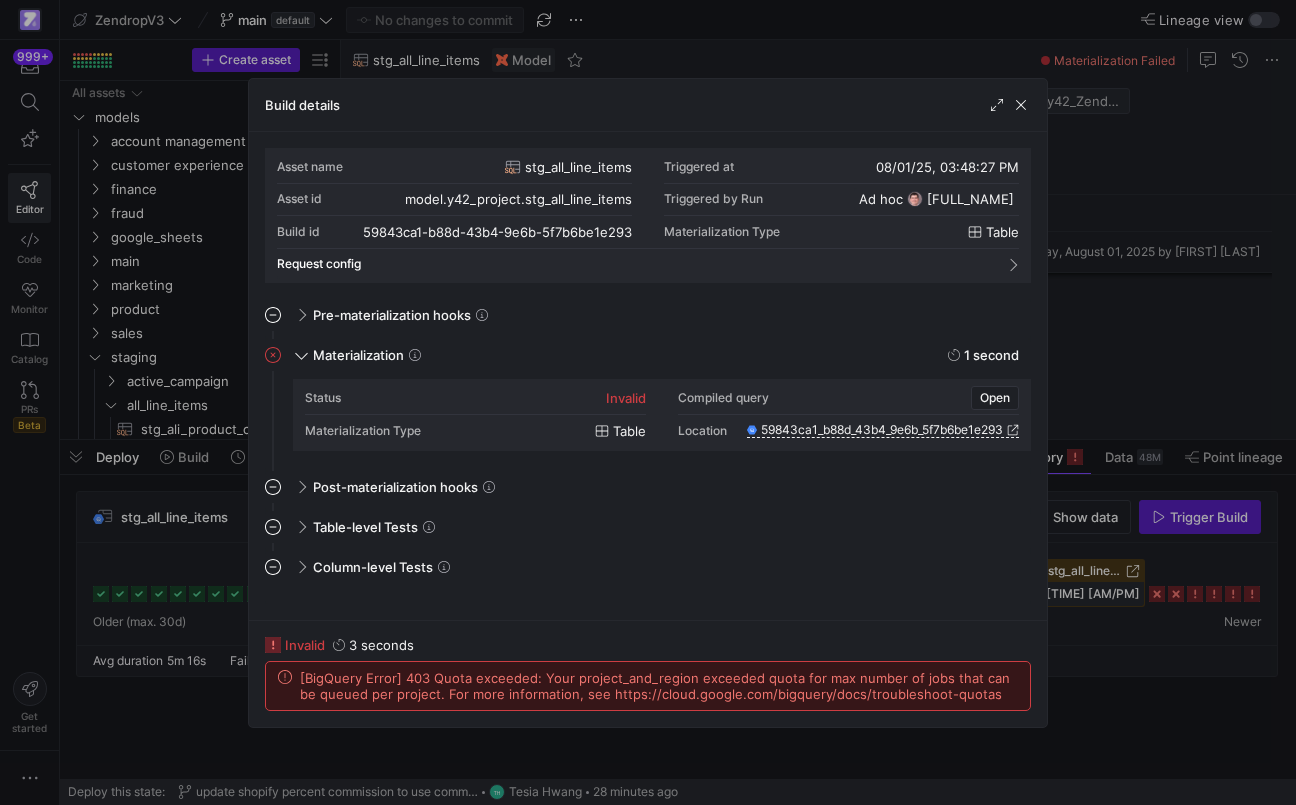 click at bounding box center (648, 402) 